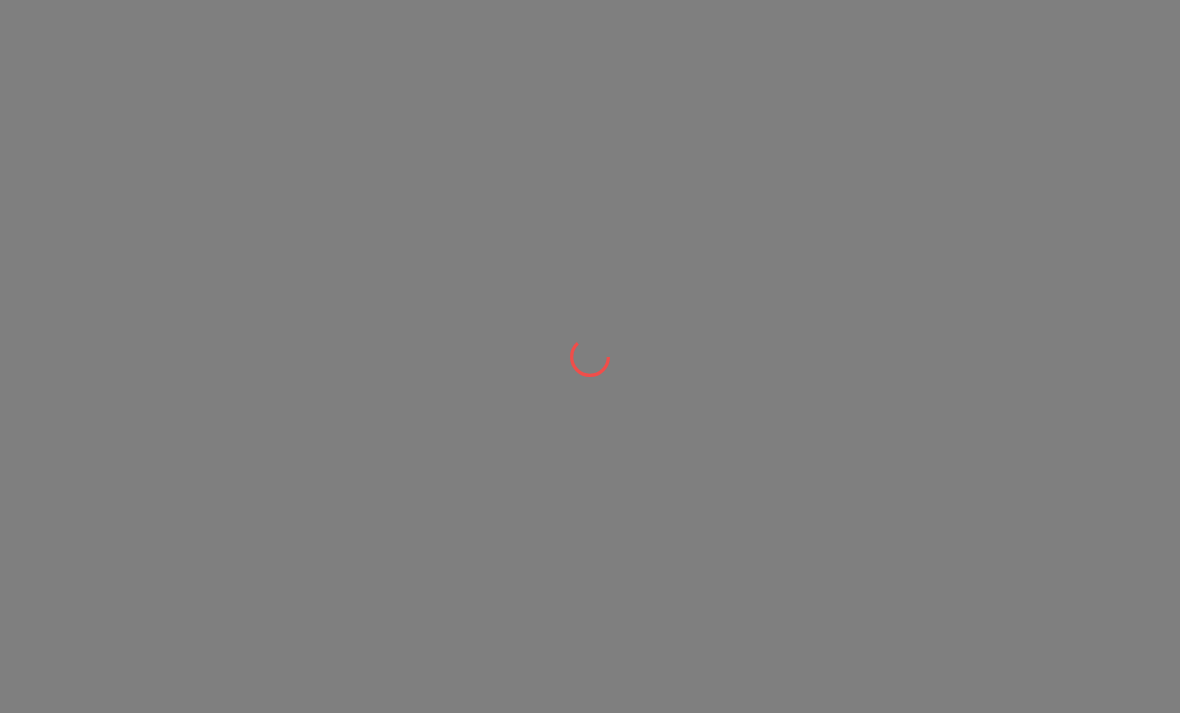 scroll, scrollTop: 0, scrollLeft: 0, axis: both 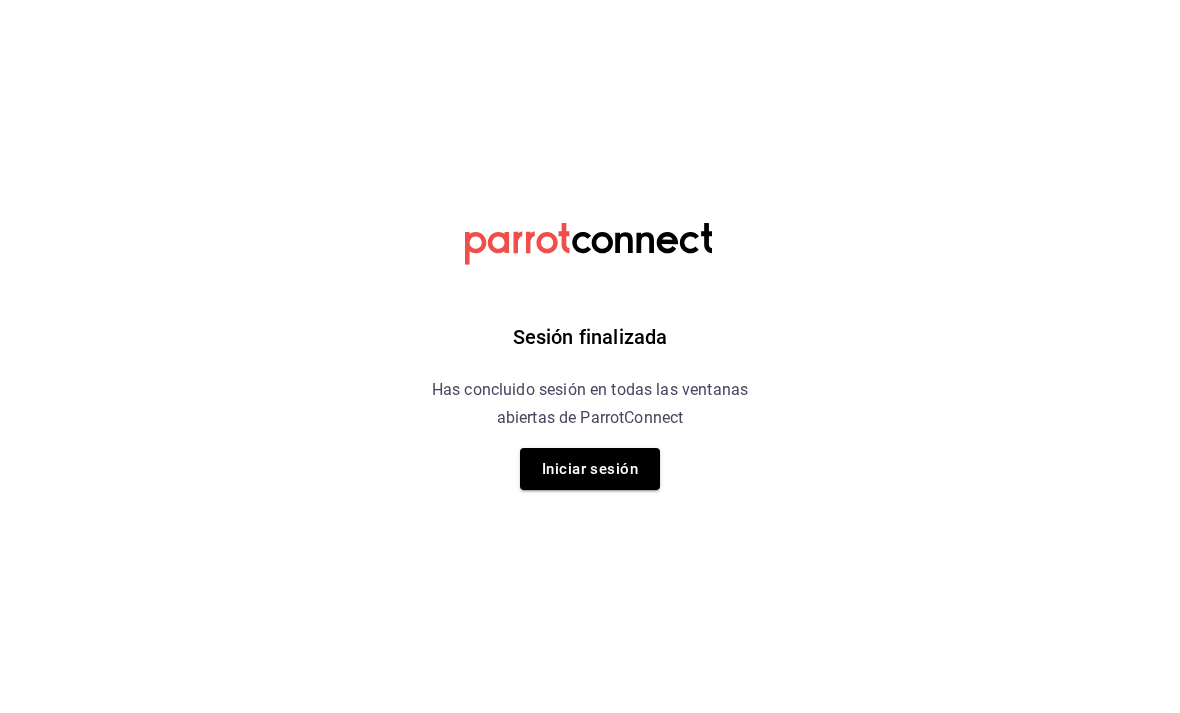 click on "Iniciar sesión" at bounding box center [590, 469] 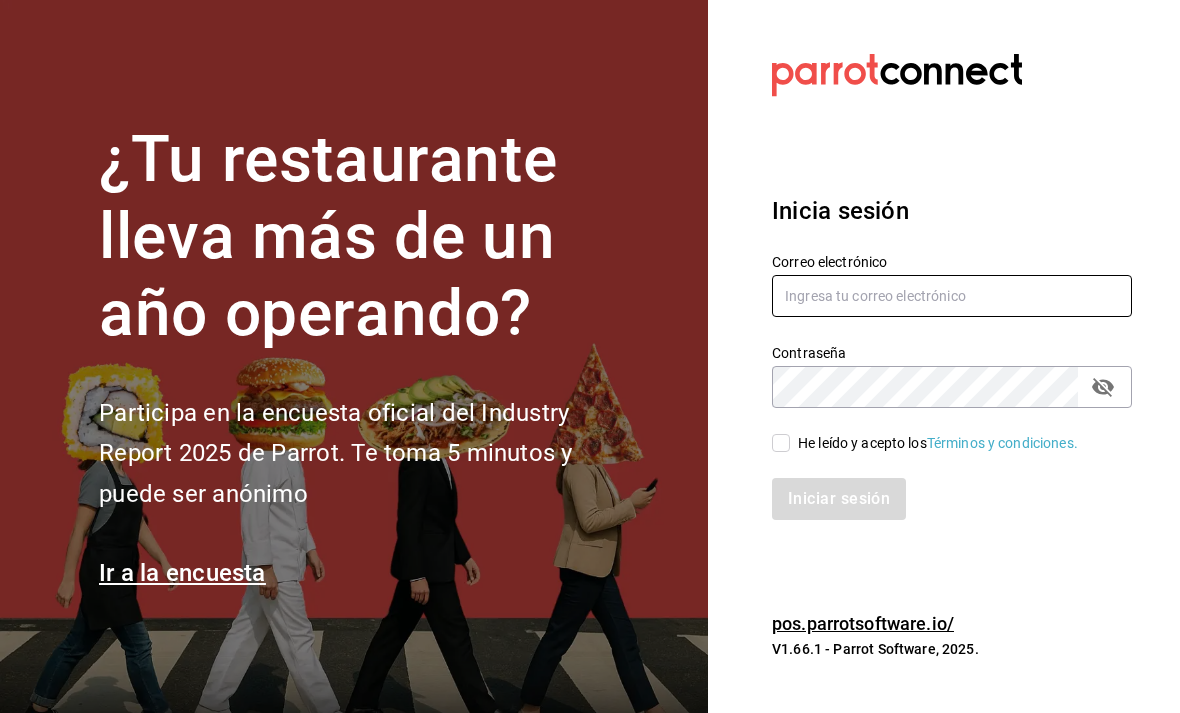 click at bounding box center [952, 296] 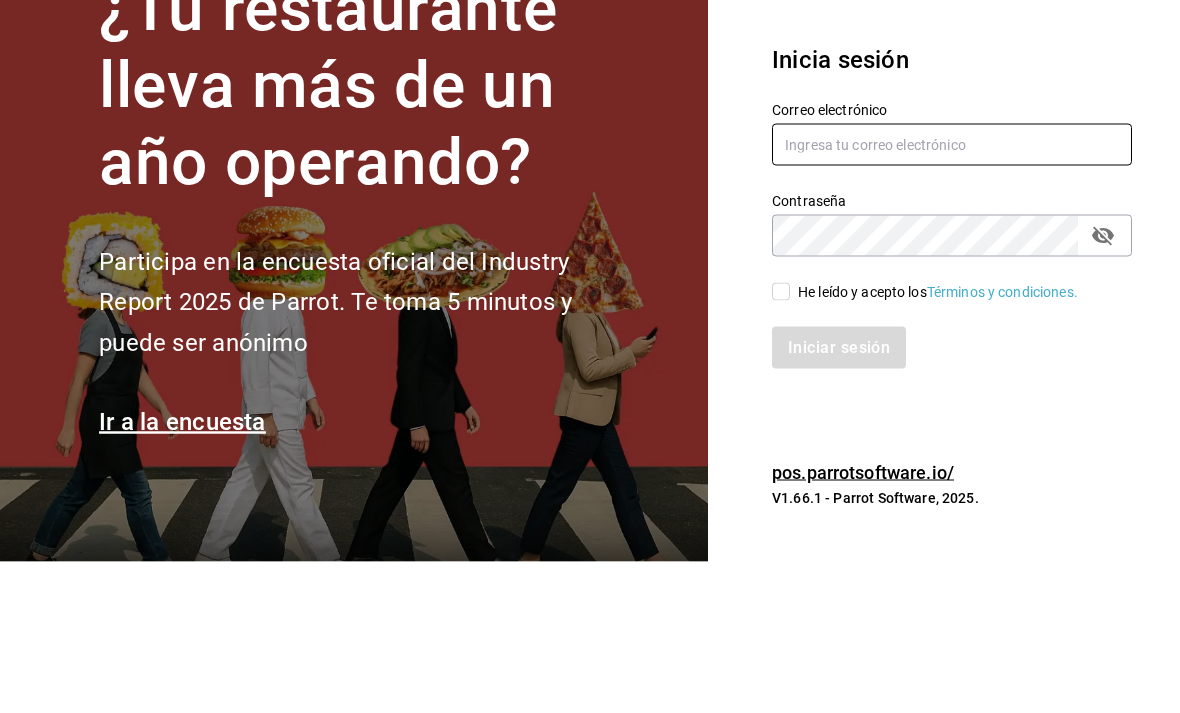type on "[EMAIL]" 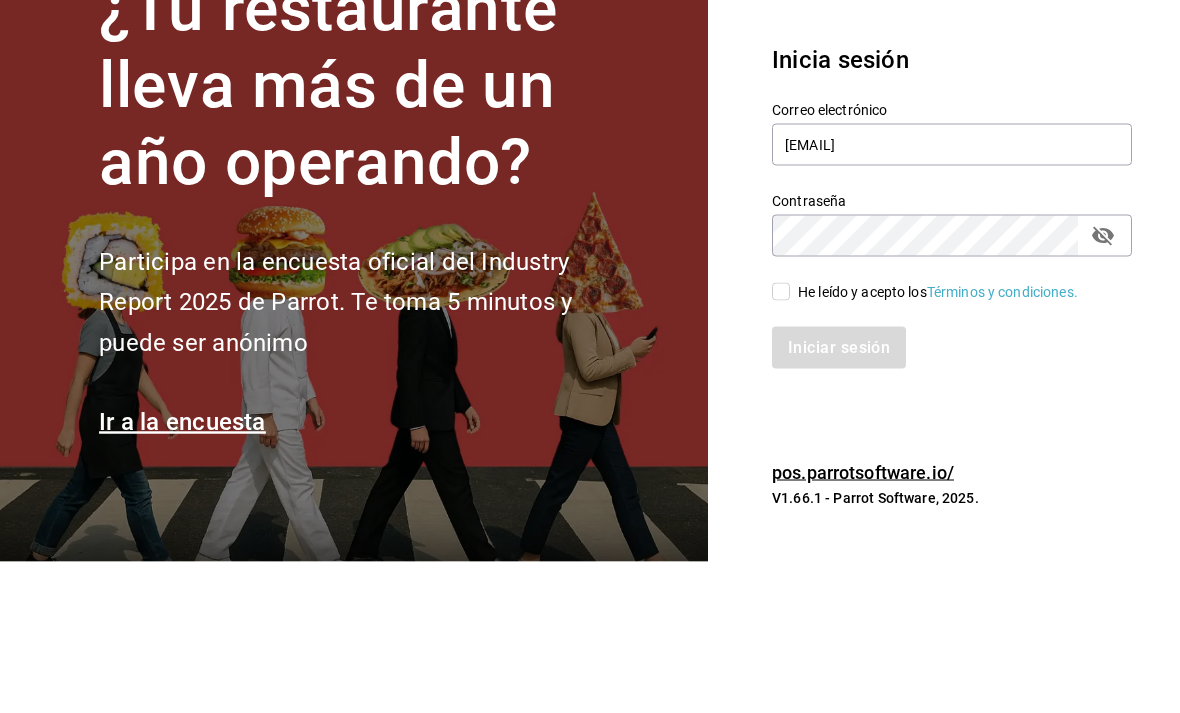 scroll, scrollTop: 64, scrollLeft: 0, axis: vertical 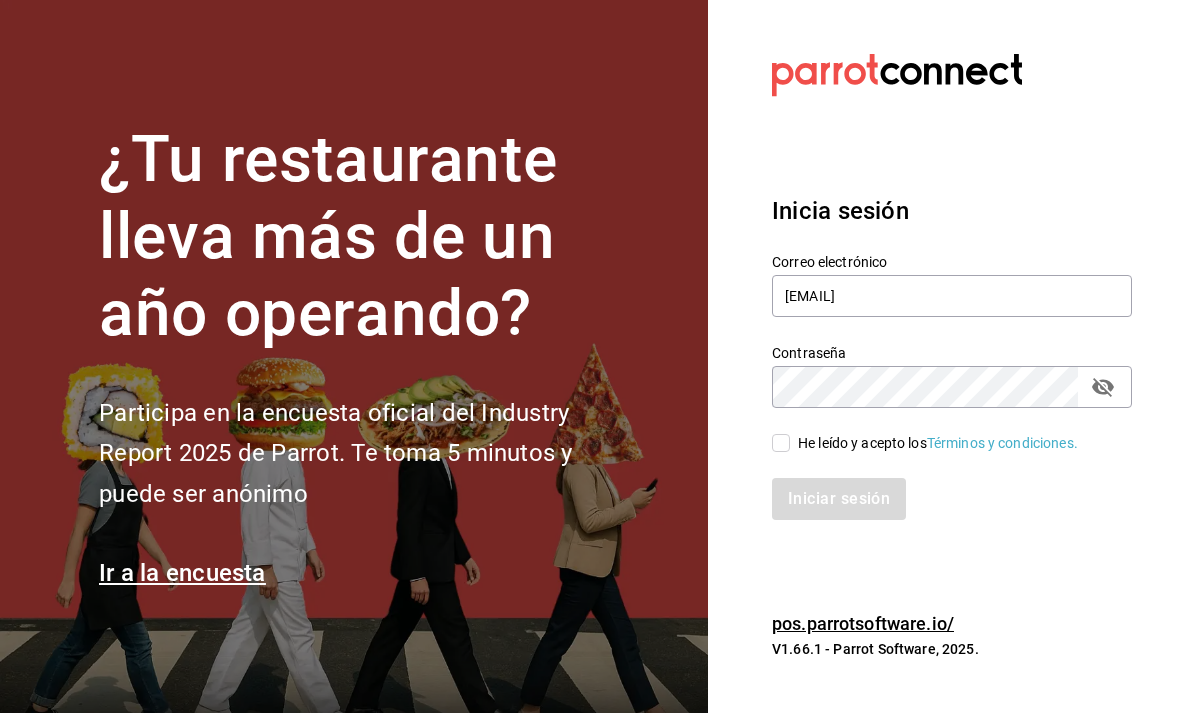 click on "He leído y acepto los  Términos y condiciones." at bounding box center (781, 443) 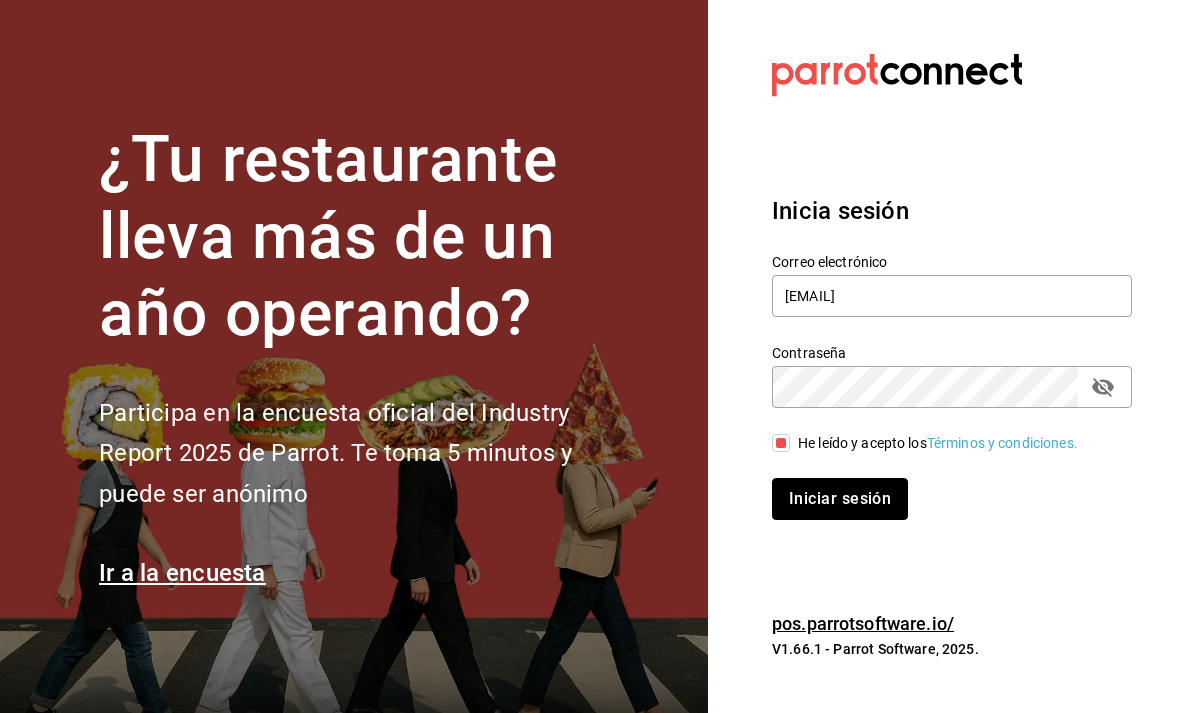 click on "Iniciar sesión" at bounding box center [840, 499] 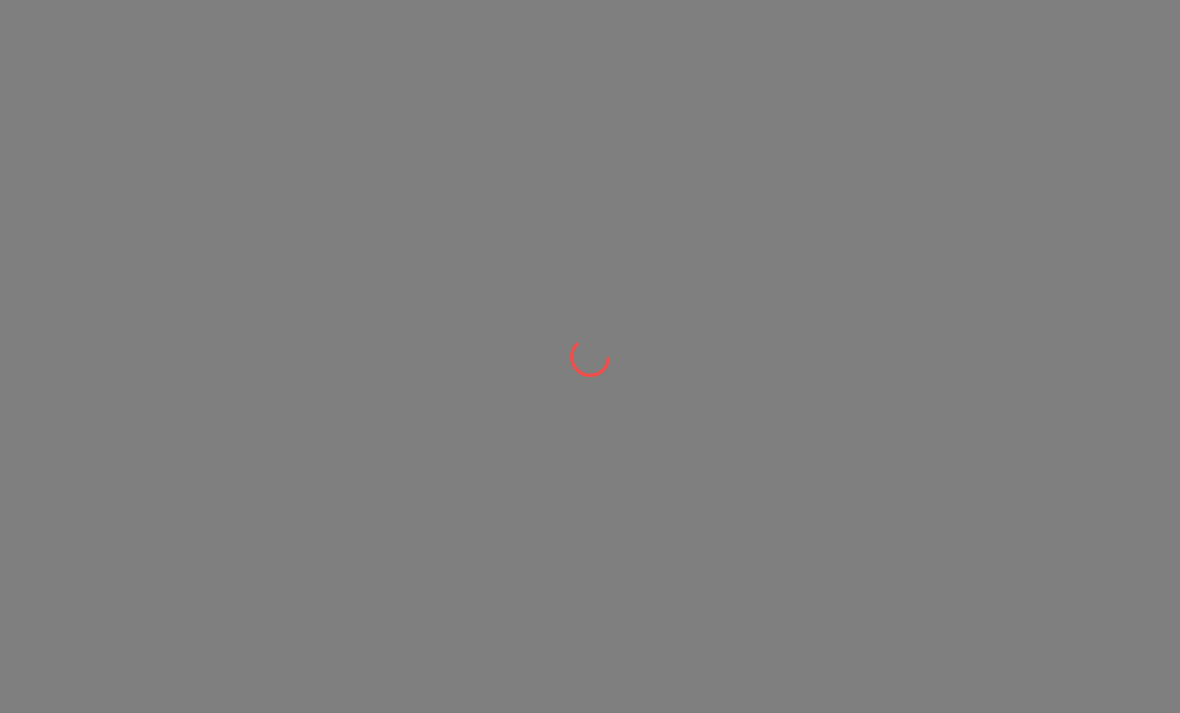 scroll, scrollTop: 0, scrollLeft: 0, axis: both 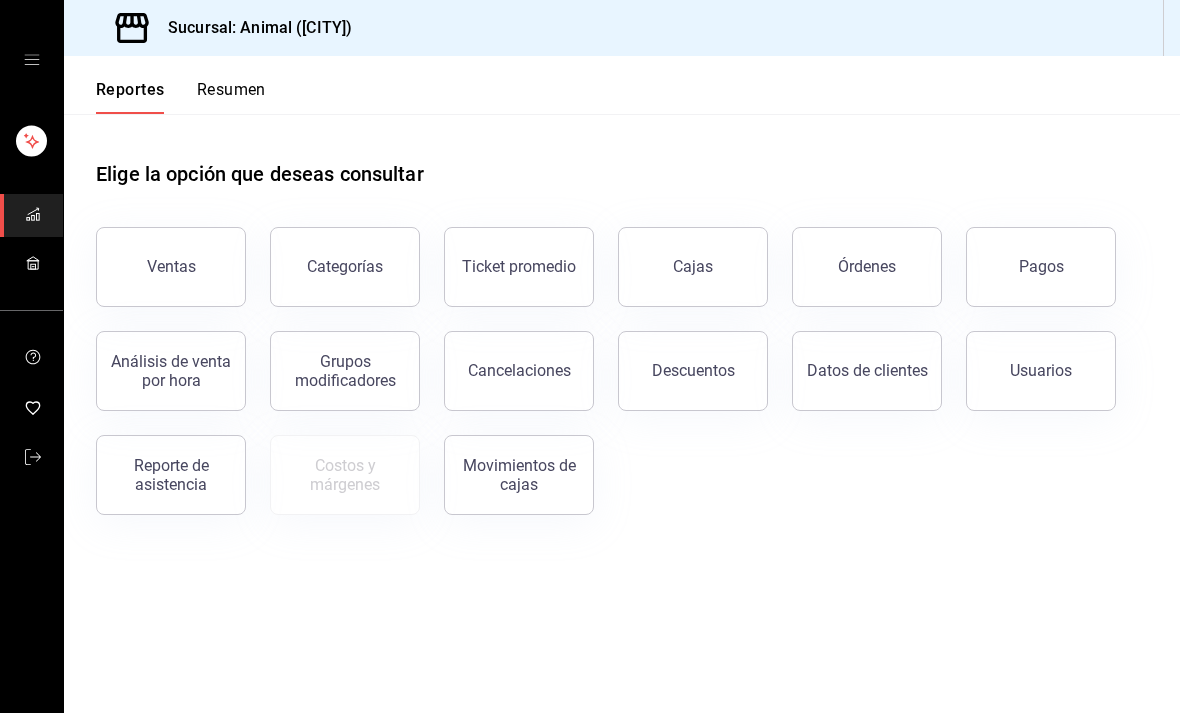 click on "Órdenes" at bounding box center (867, 267) 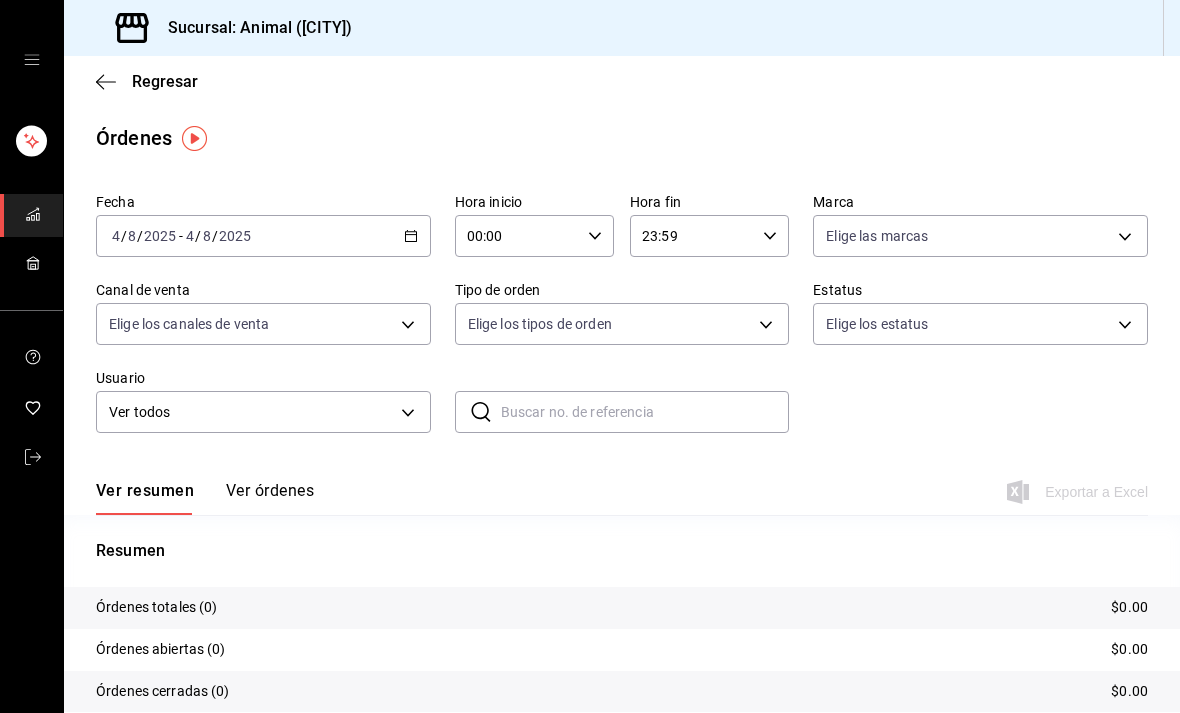 click 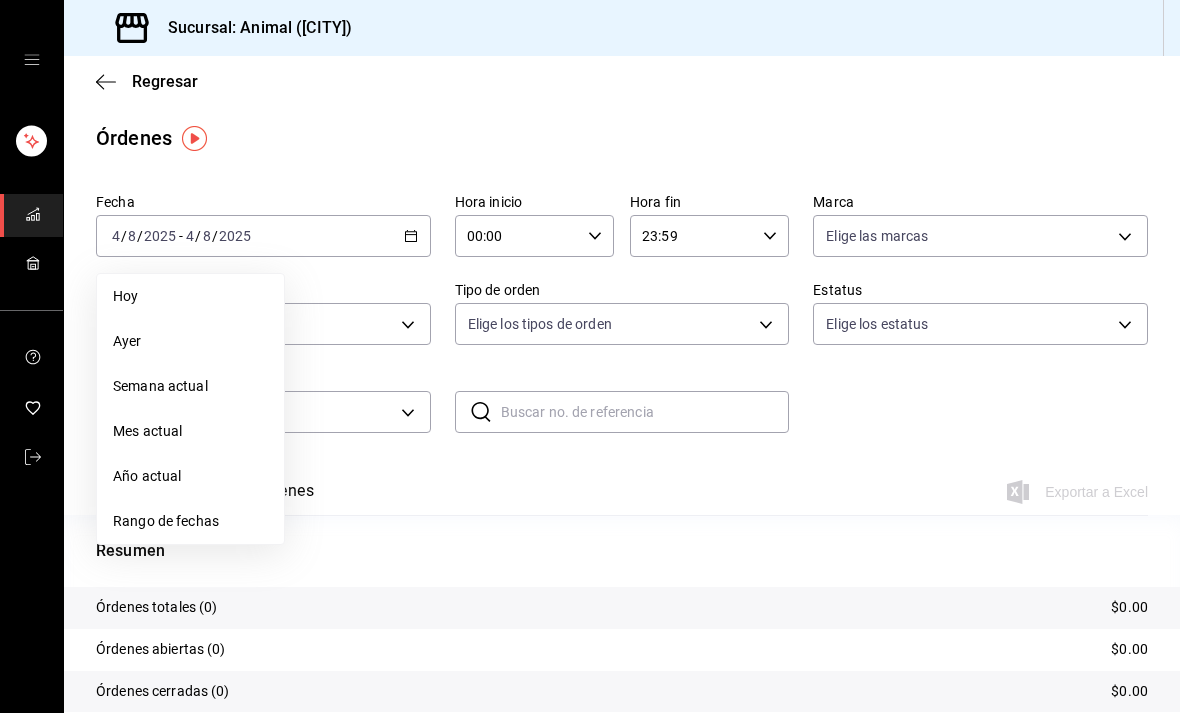 click on "Rango de fechas" at bounding box center [190, 521] 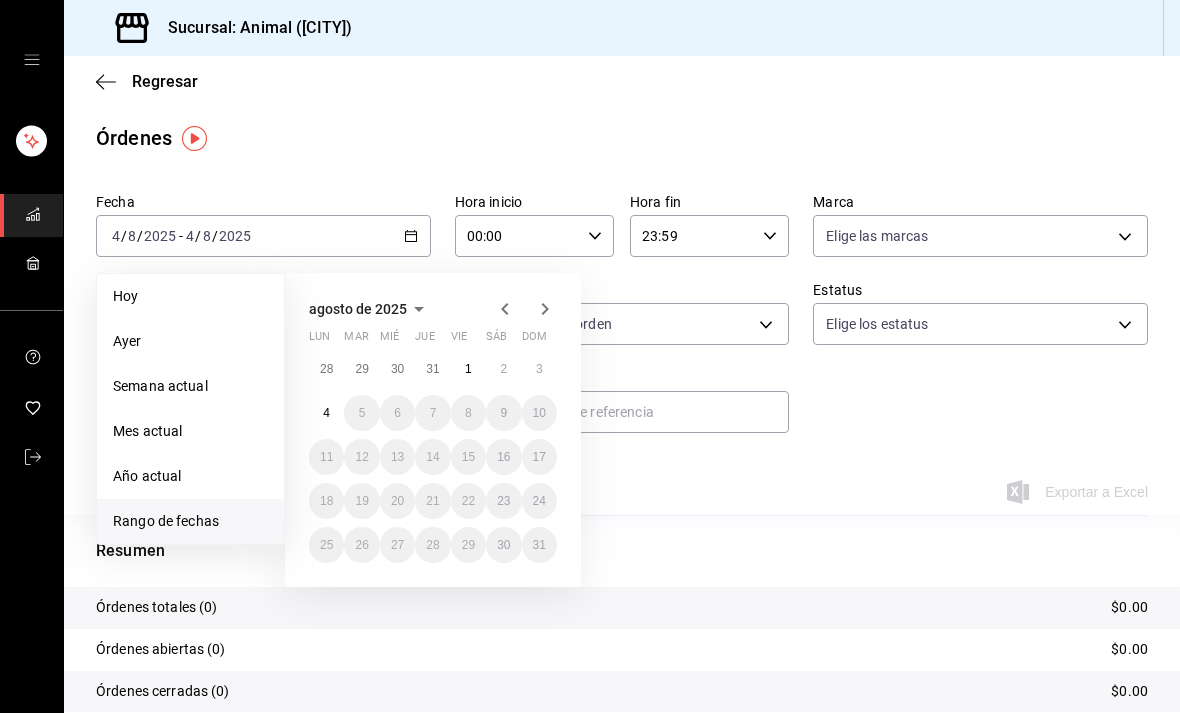 click 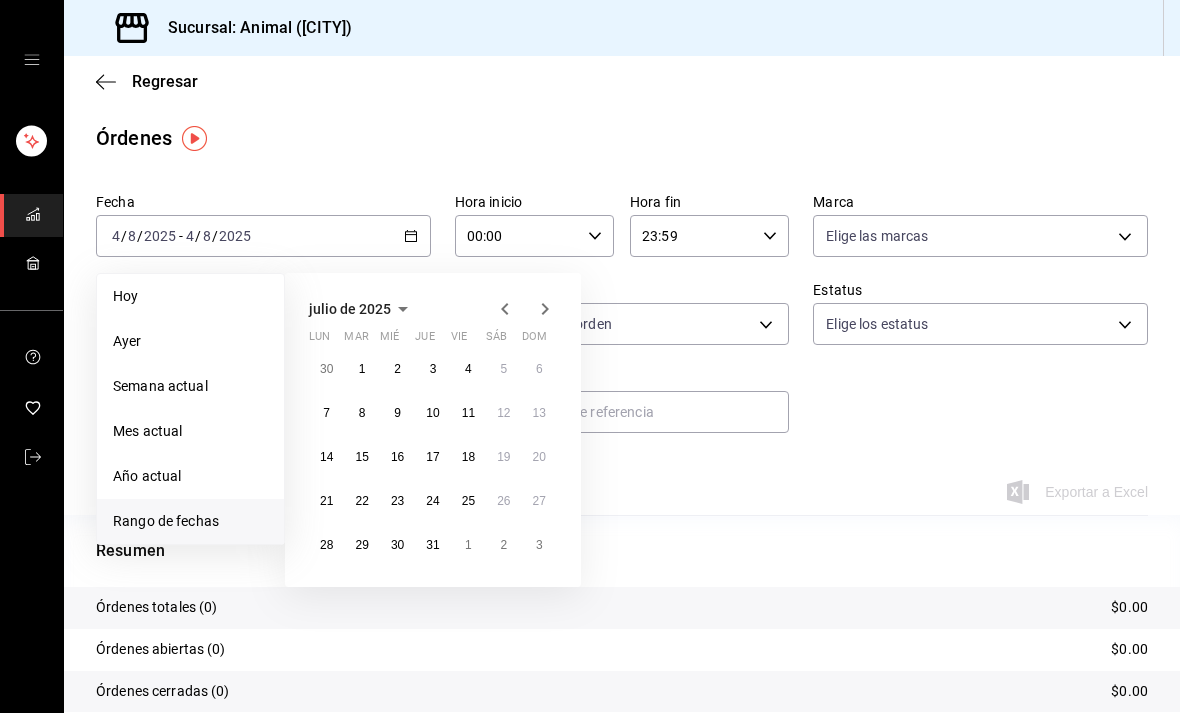 click on "27" at bounding box center (539, 501) 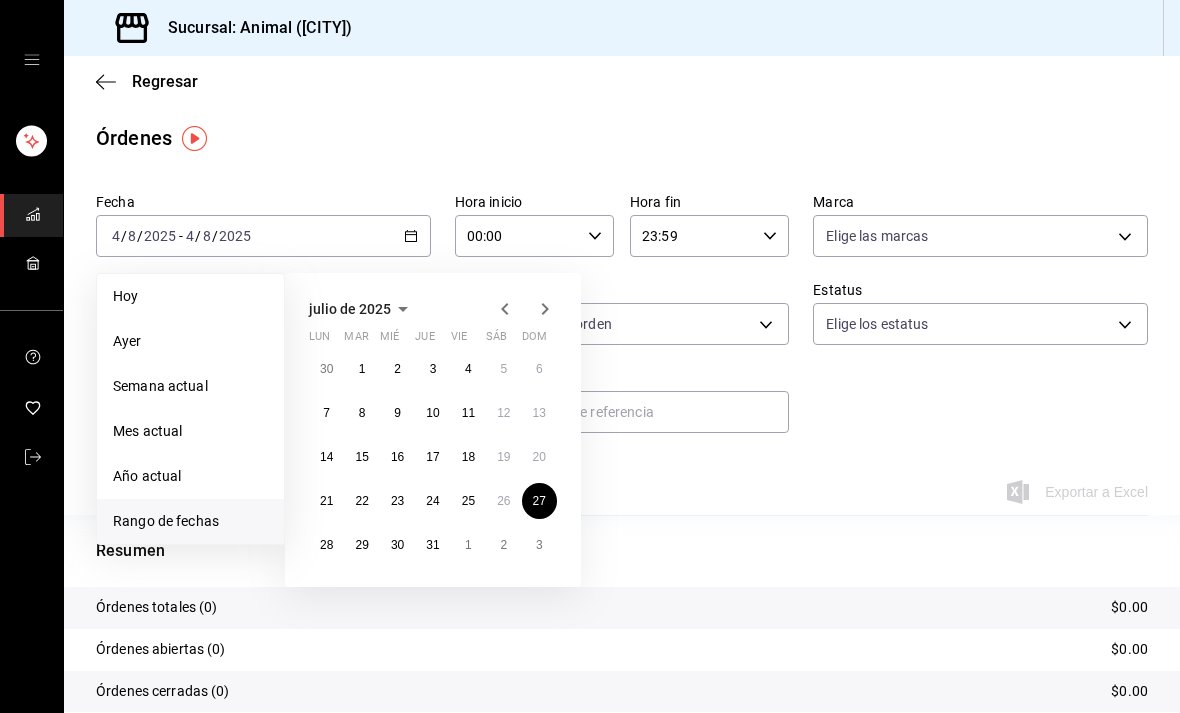 click on "27" at bounding box center (539, 501) 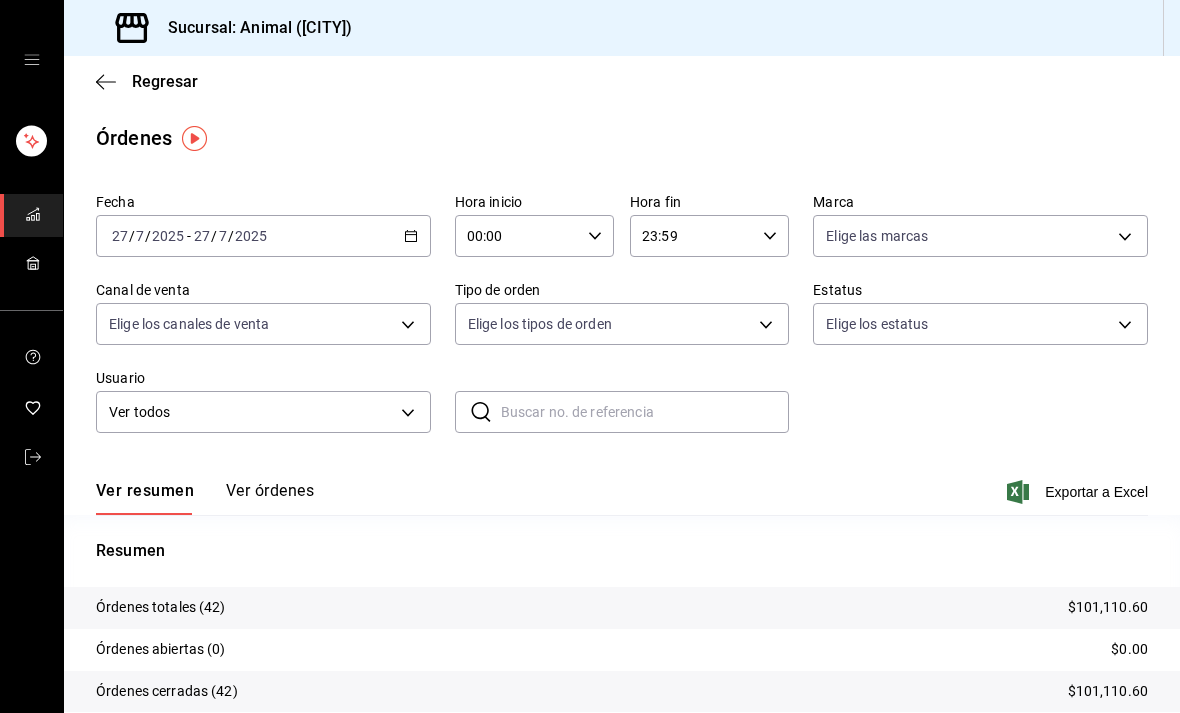 click on "Ver órdenes" at bounding box center [270, 498] 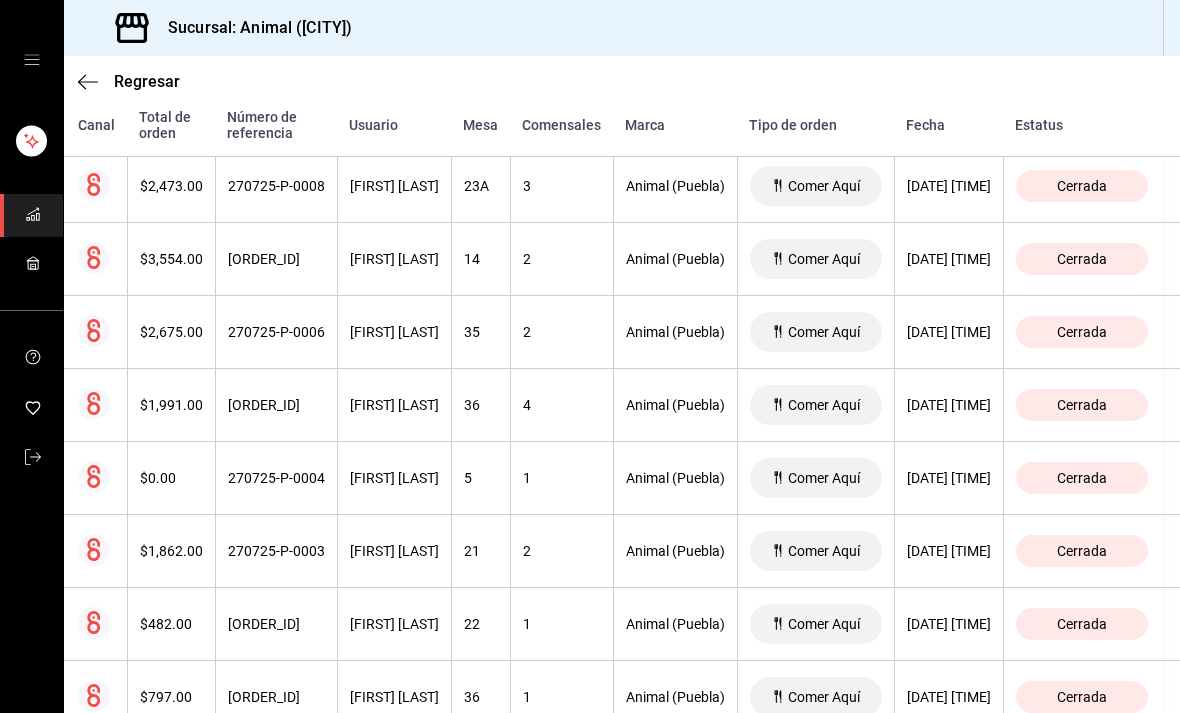 scroll, scrollTop: 2947, scrollLeft: 169, axis: both 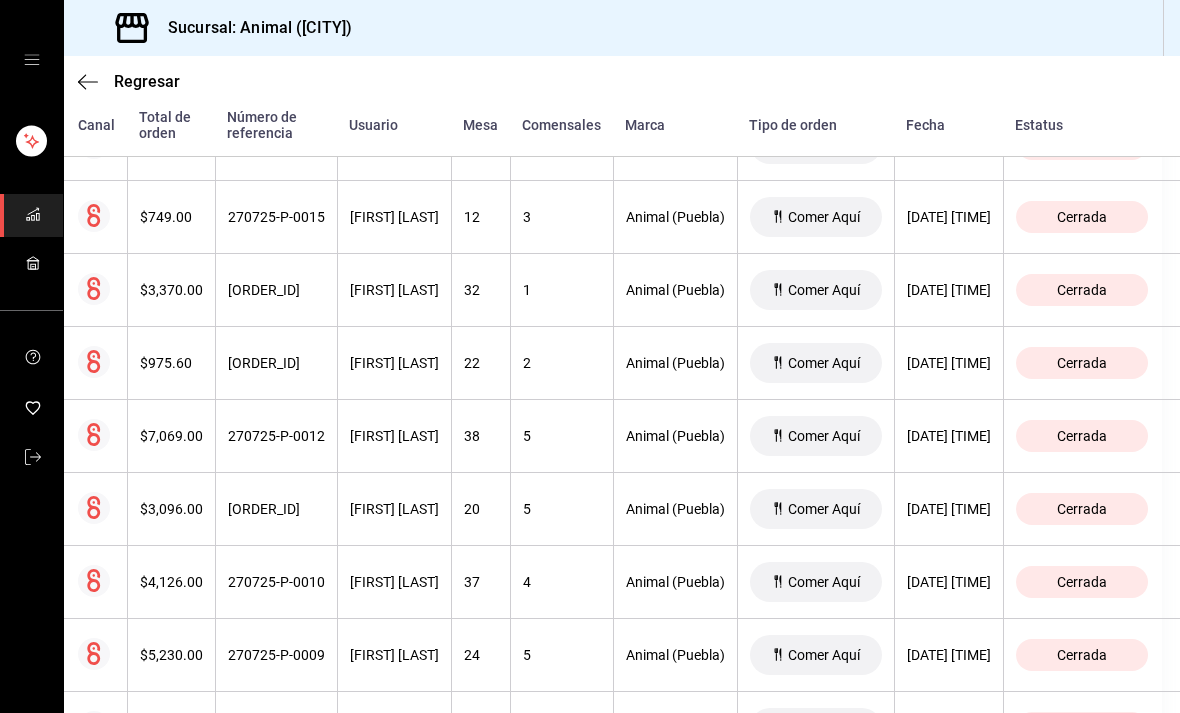 click on "Cerrada" at bounding box center (1082, 363) 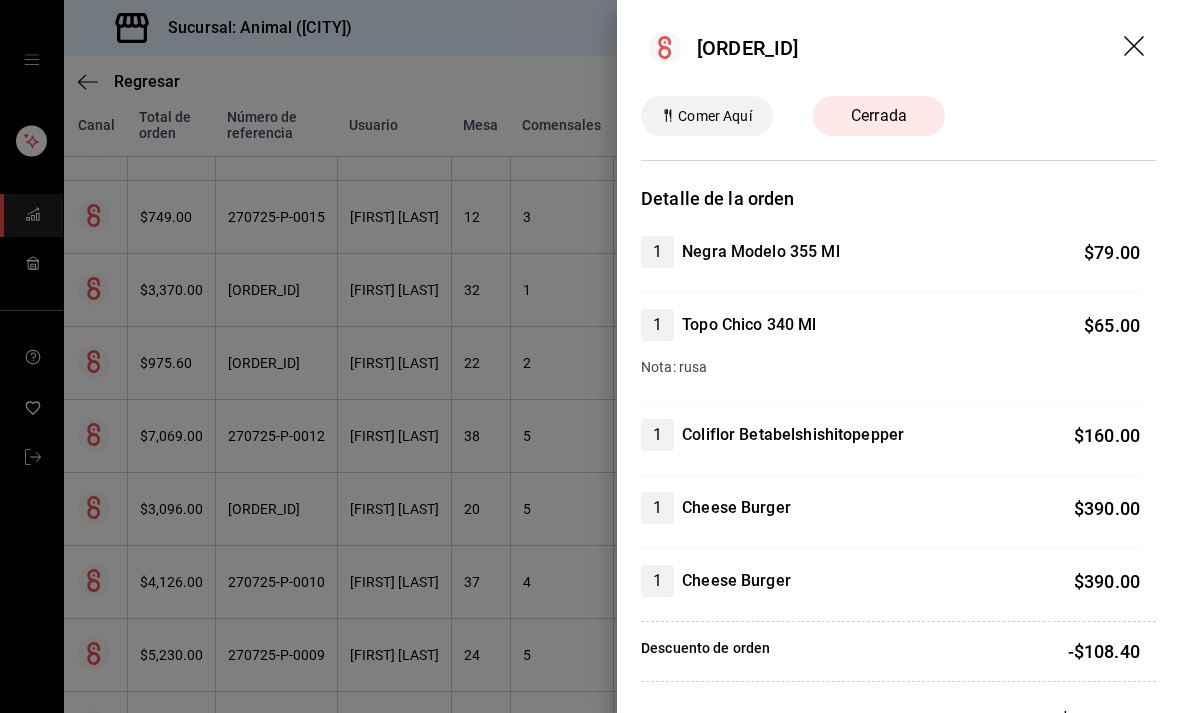 scroll, scrollTop: 0, scrollLeft: 0, axis: both 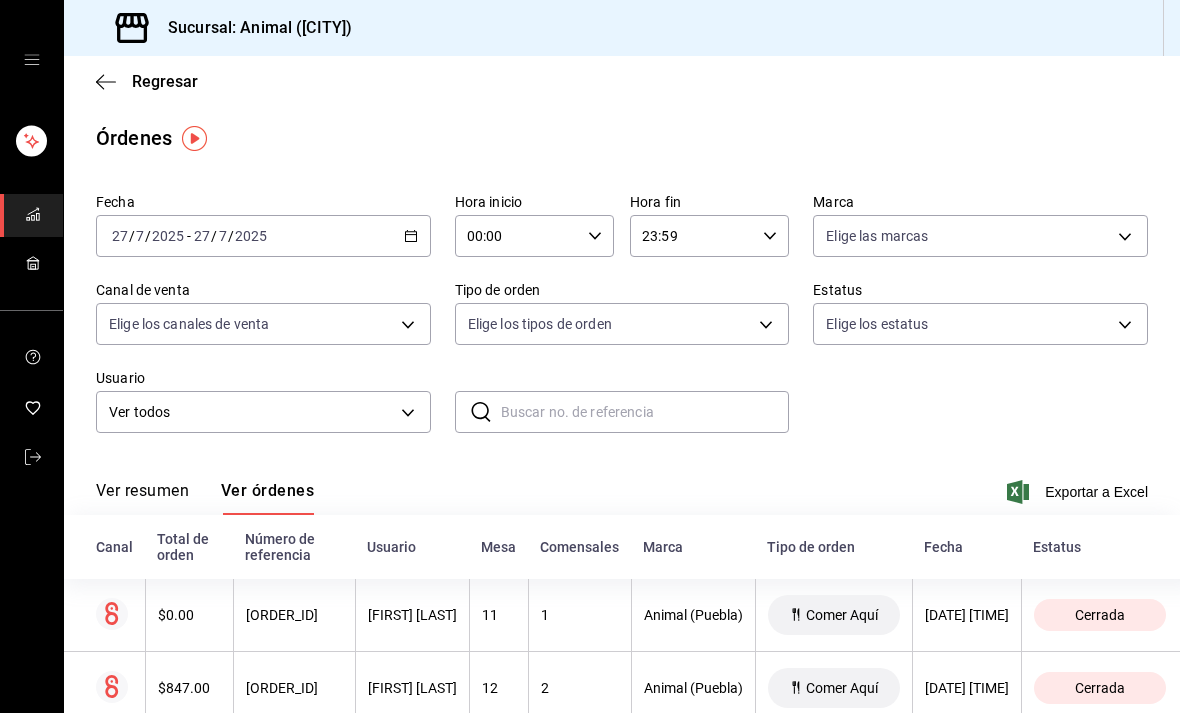 click 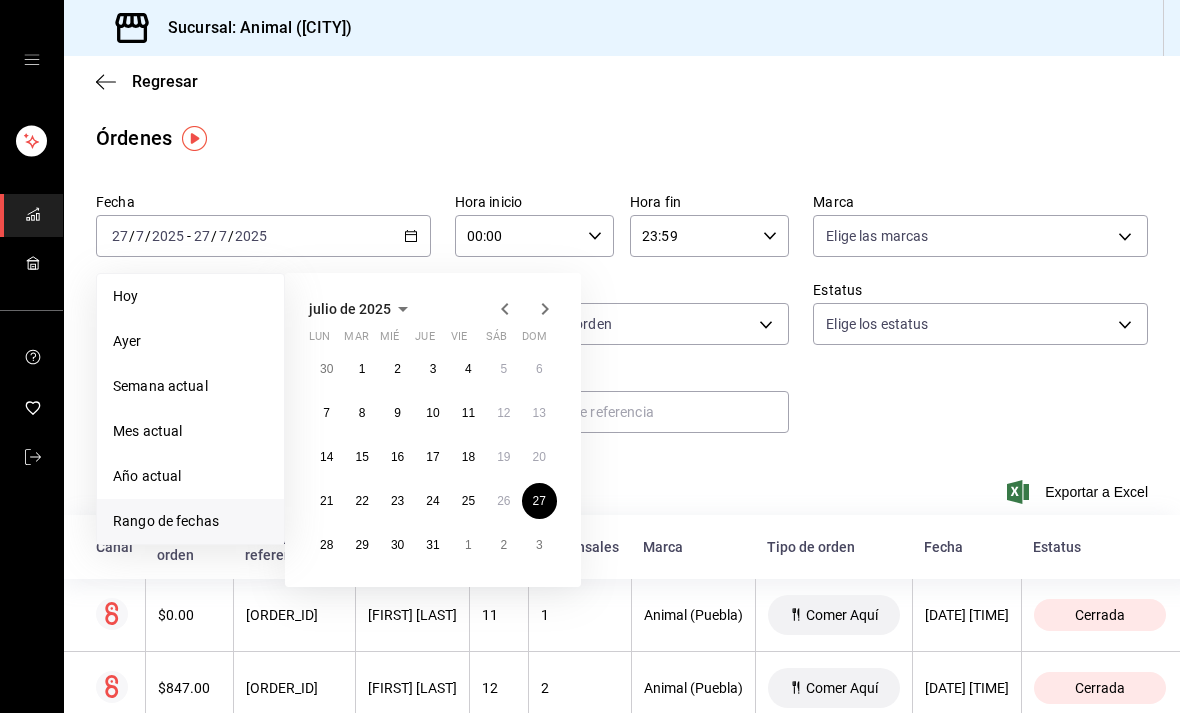 click 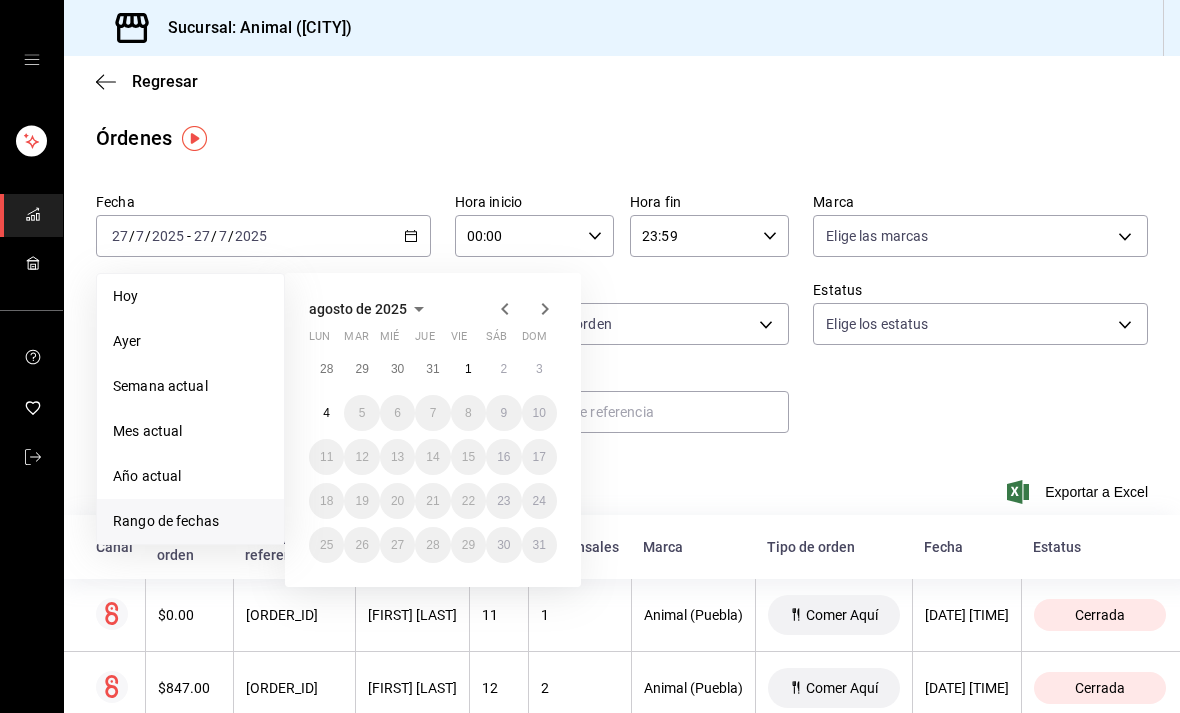 click on "1" at bounding box center [468, 369] 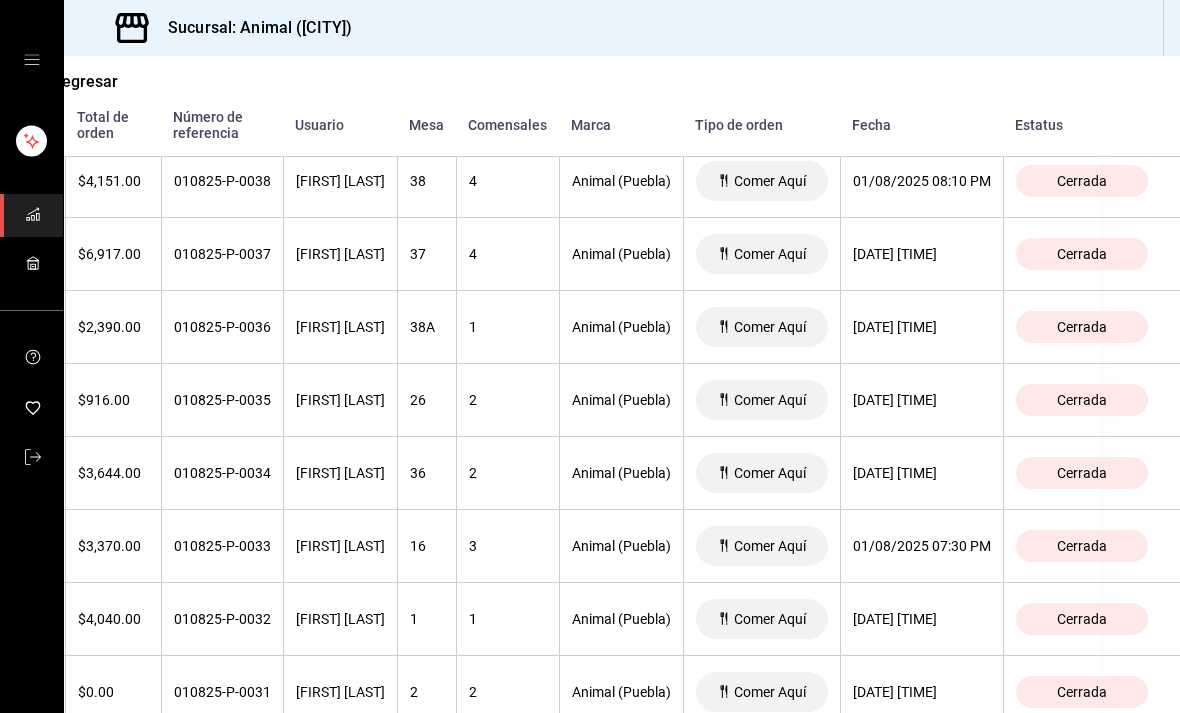 scroll, scrollTop: 2077, scrollLeft: 190, axis: both 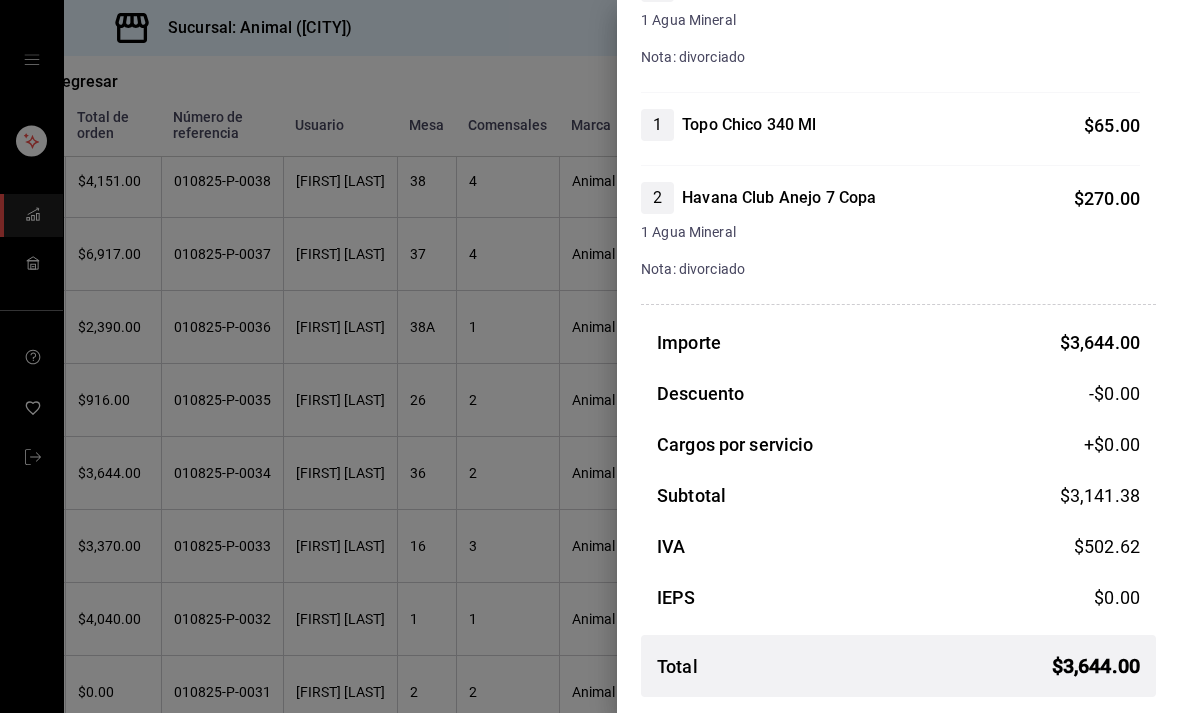 click at bounding box center (590, 356) 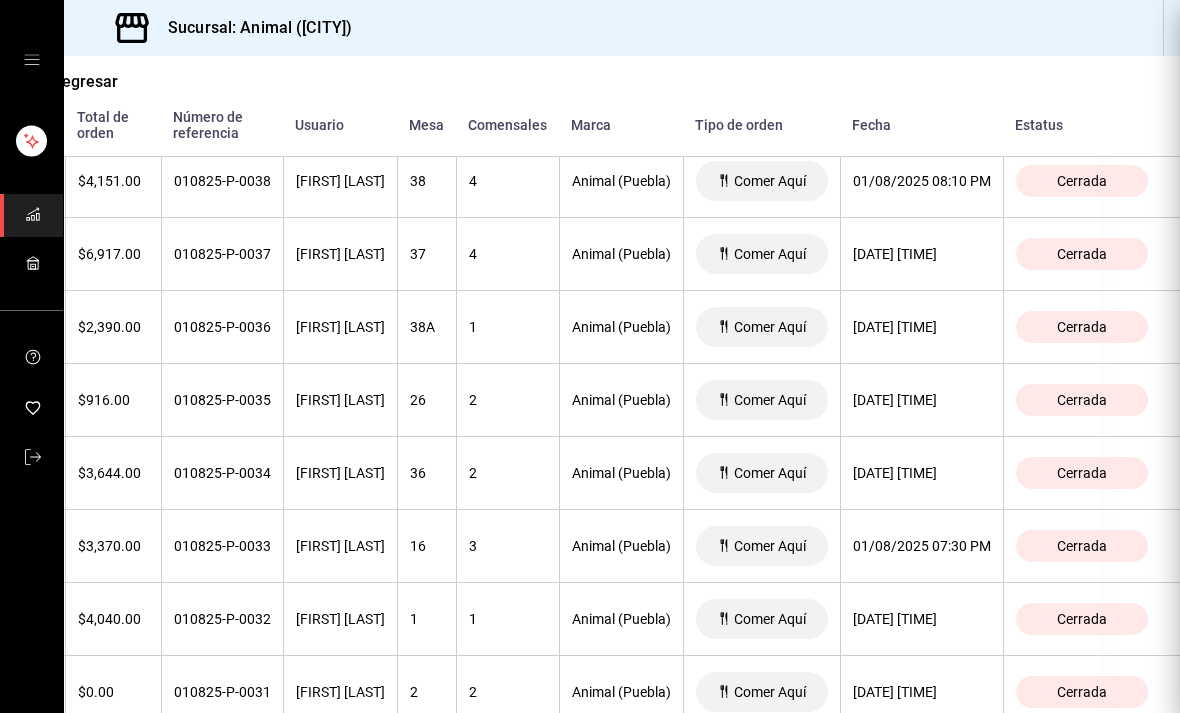 scroll, scrollTop: 0, scrollLeft: 0, axis: both 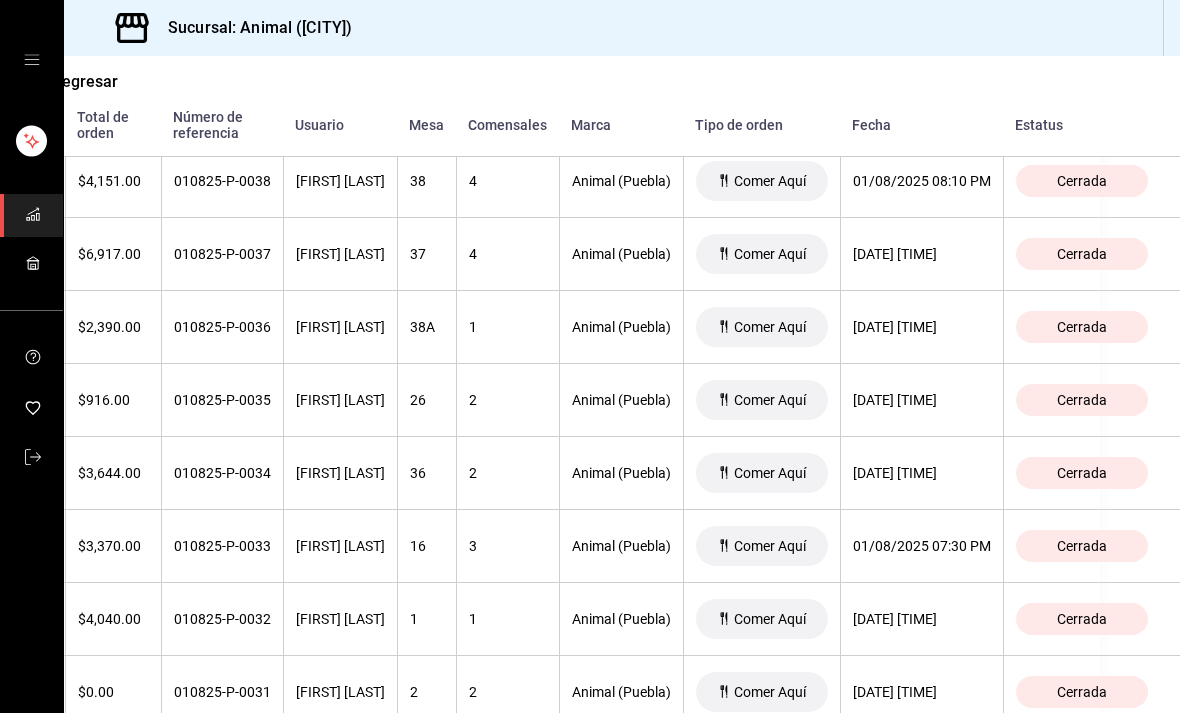 click on "Cerrada" at bounding box center [1082, 473] 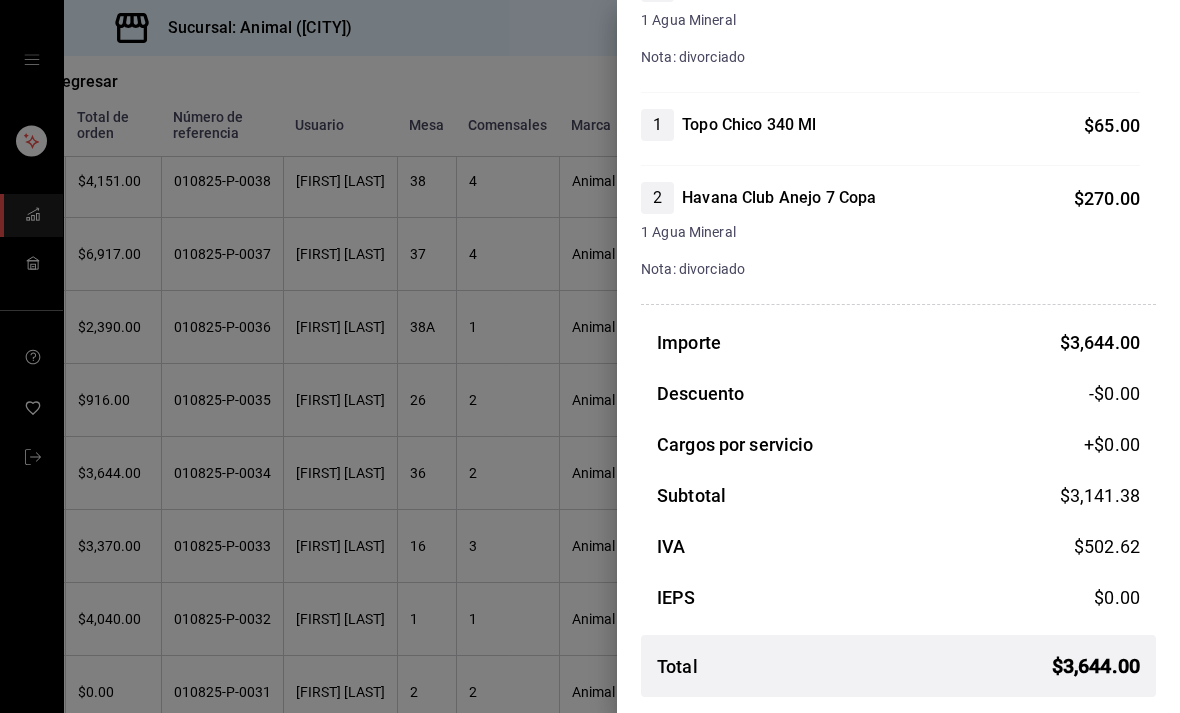 scroll, scrollTop: 1926, scrollLeft: 0, axis: vertical 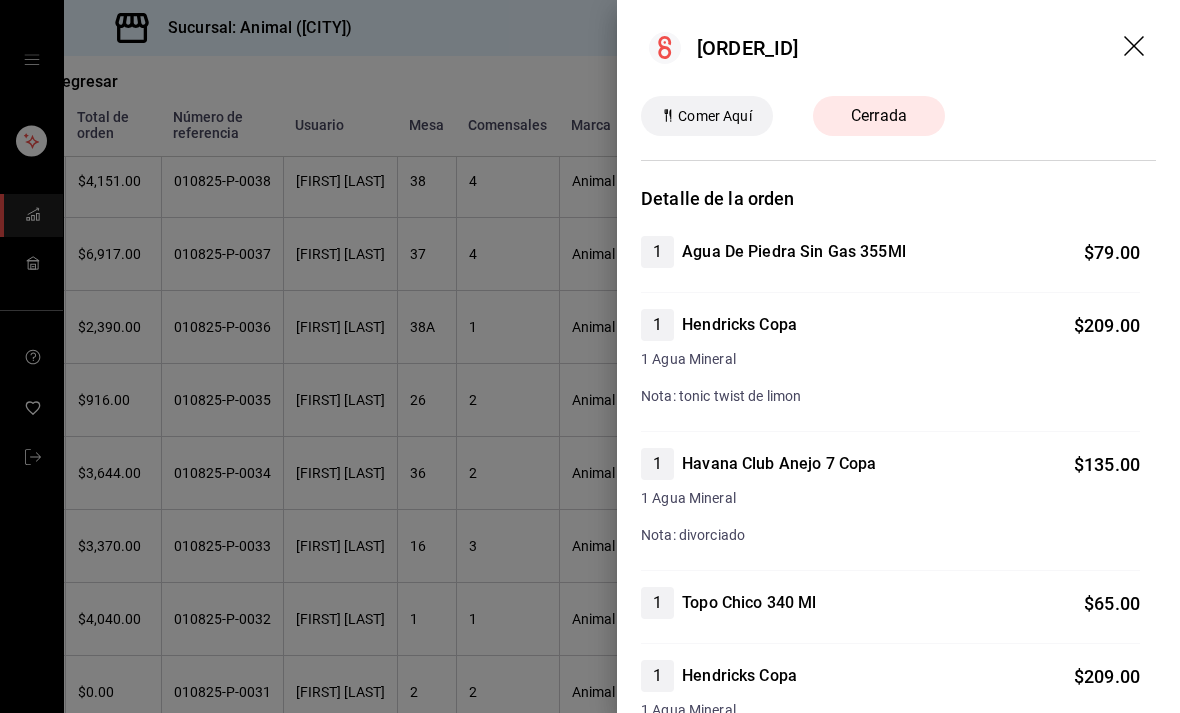 click 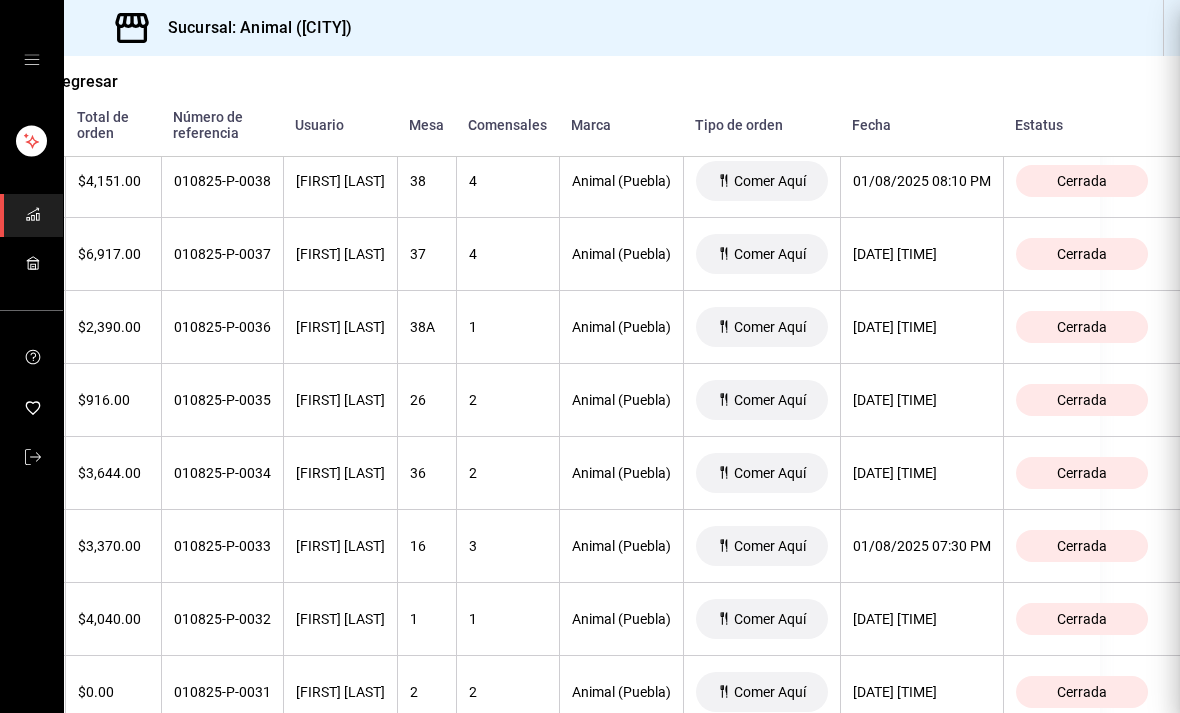 scroll, scrollTop: 0, scrollLeft: 0, axis: both 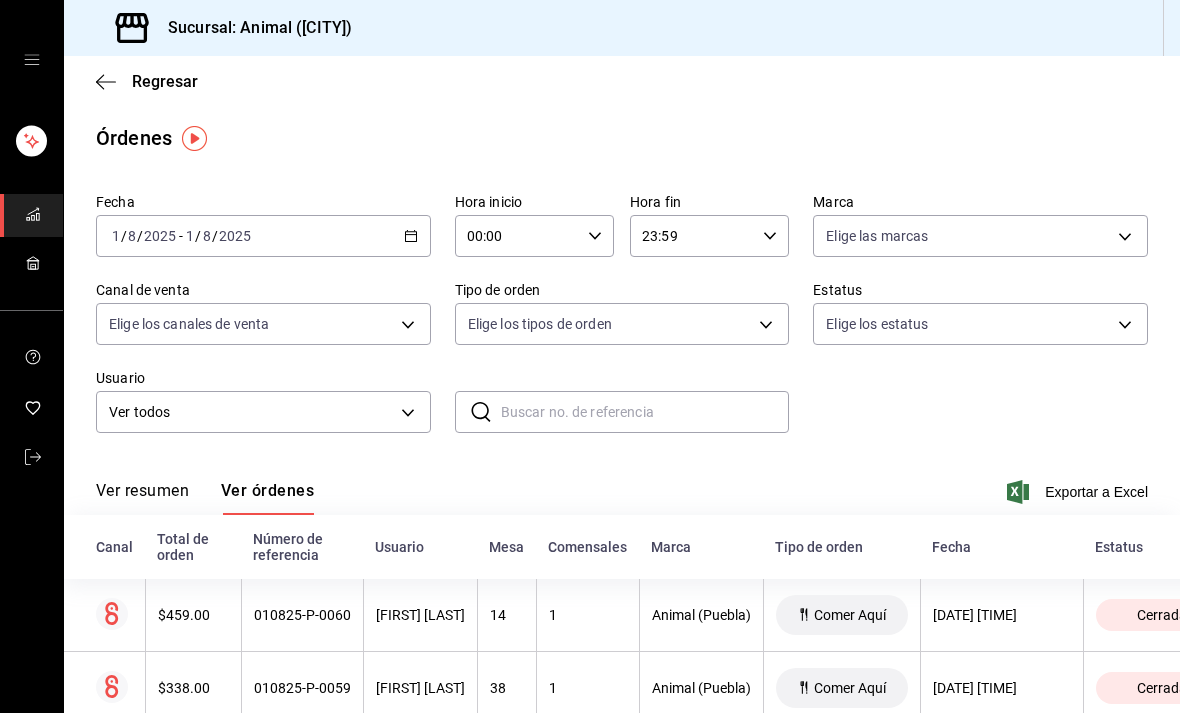 click on "2025-08-01 1 / 8 / 2025 - 2025-08-01 1 / 8 / 2025" at bounding box center (263, 236) 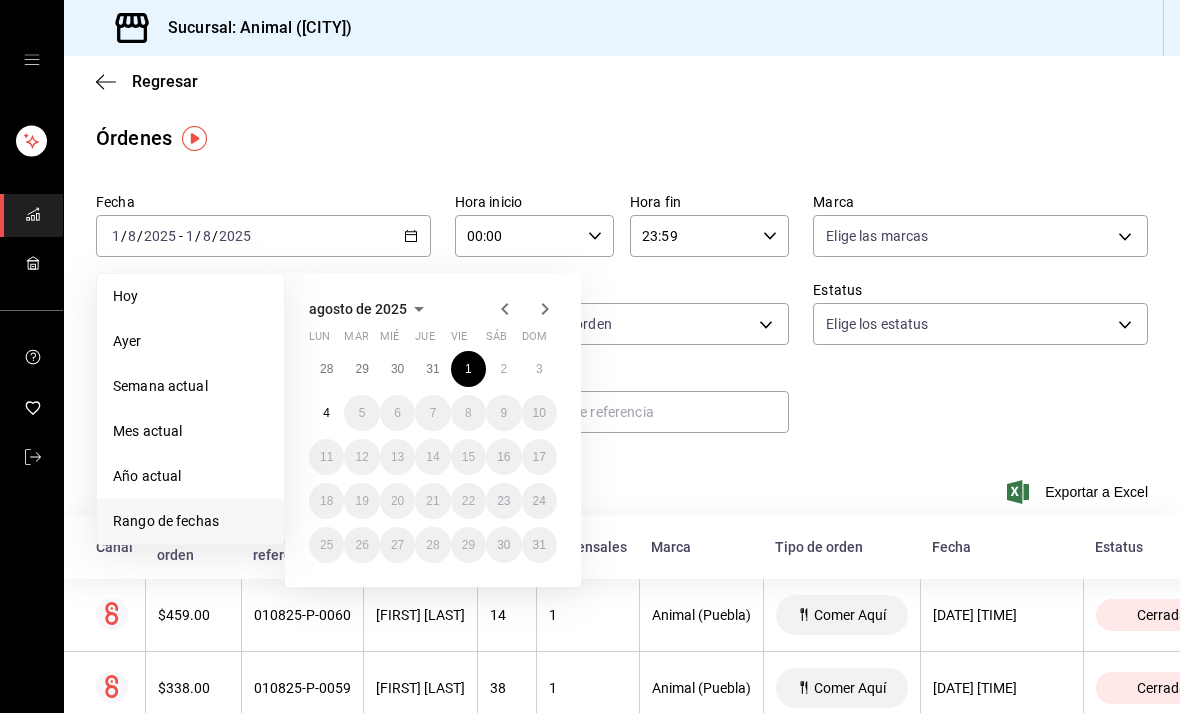 click on "3" at bounding box center [539, 369] 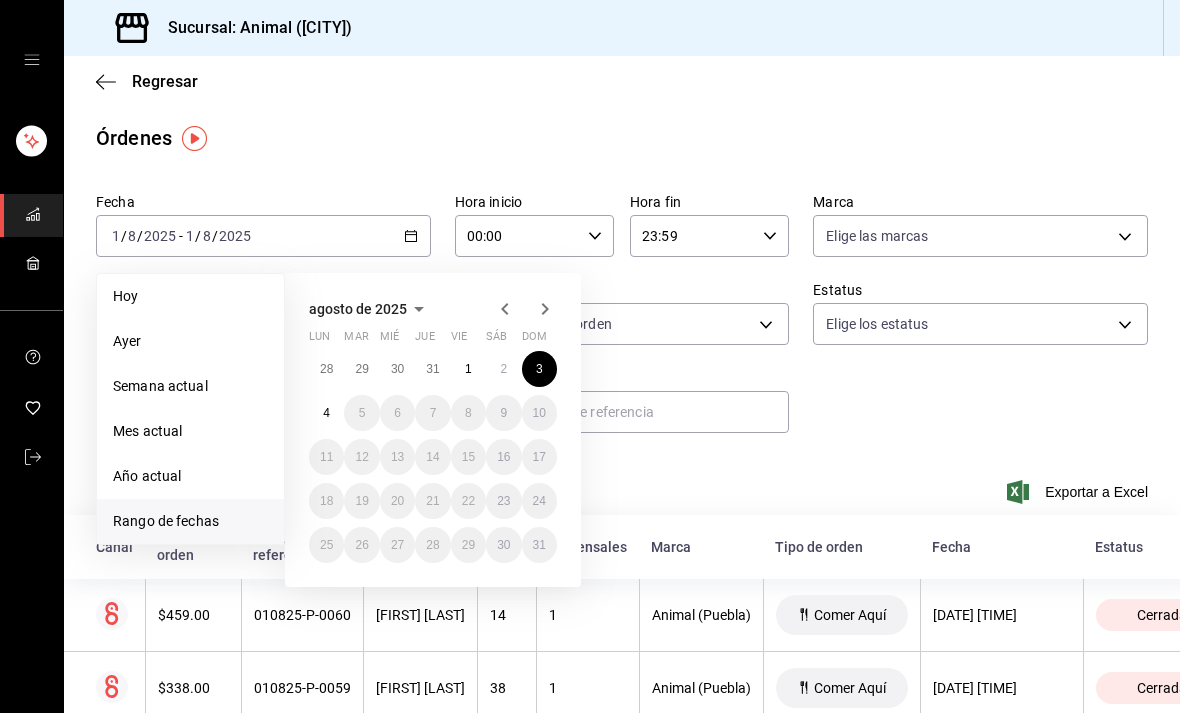 click on "3" at bounding box center [539, 369] 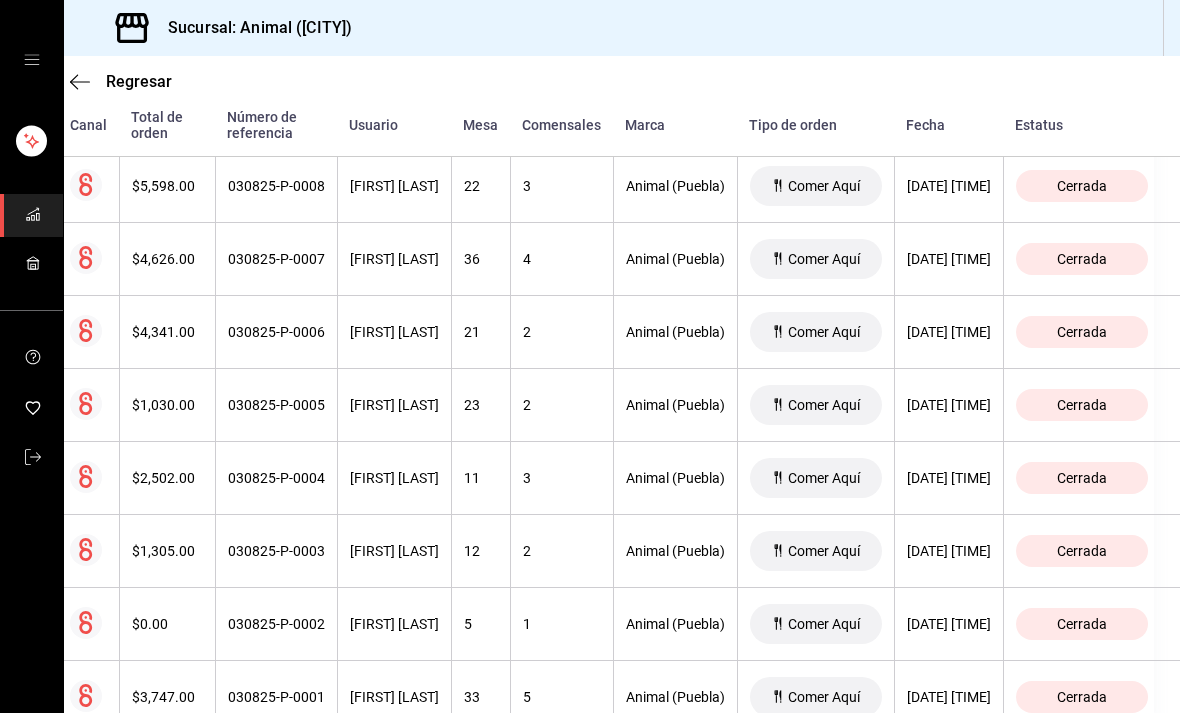 scroll, scrollTop: 2801, scrollLeft: 154, axis: both 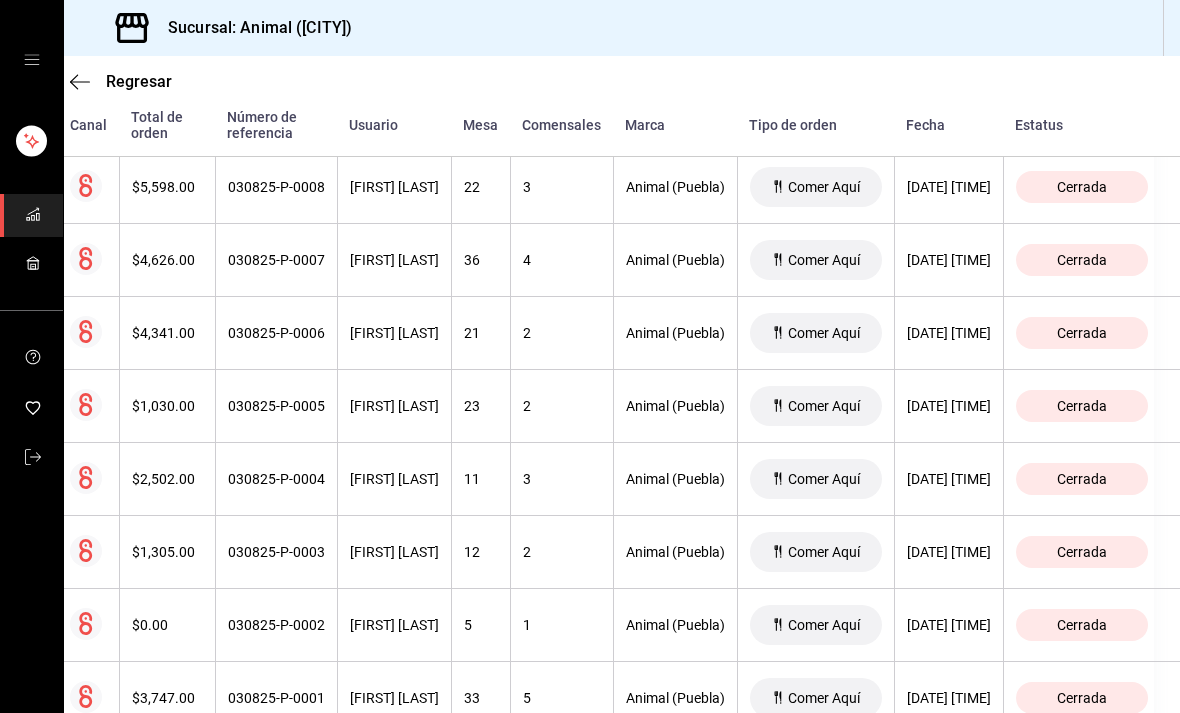click on "Cerrada" at bounding box center (1082, 552) 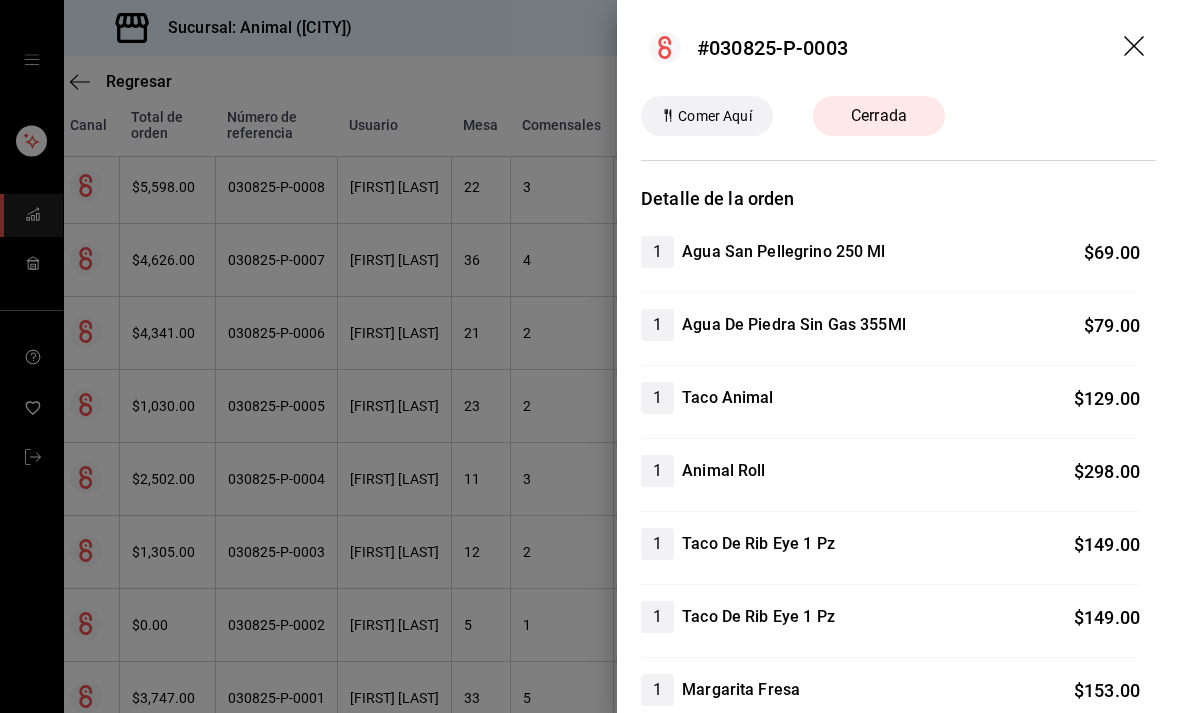 scroll, scrollTop: 0, scrollLeft: 0, axis: both 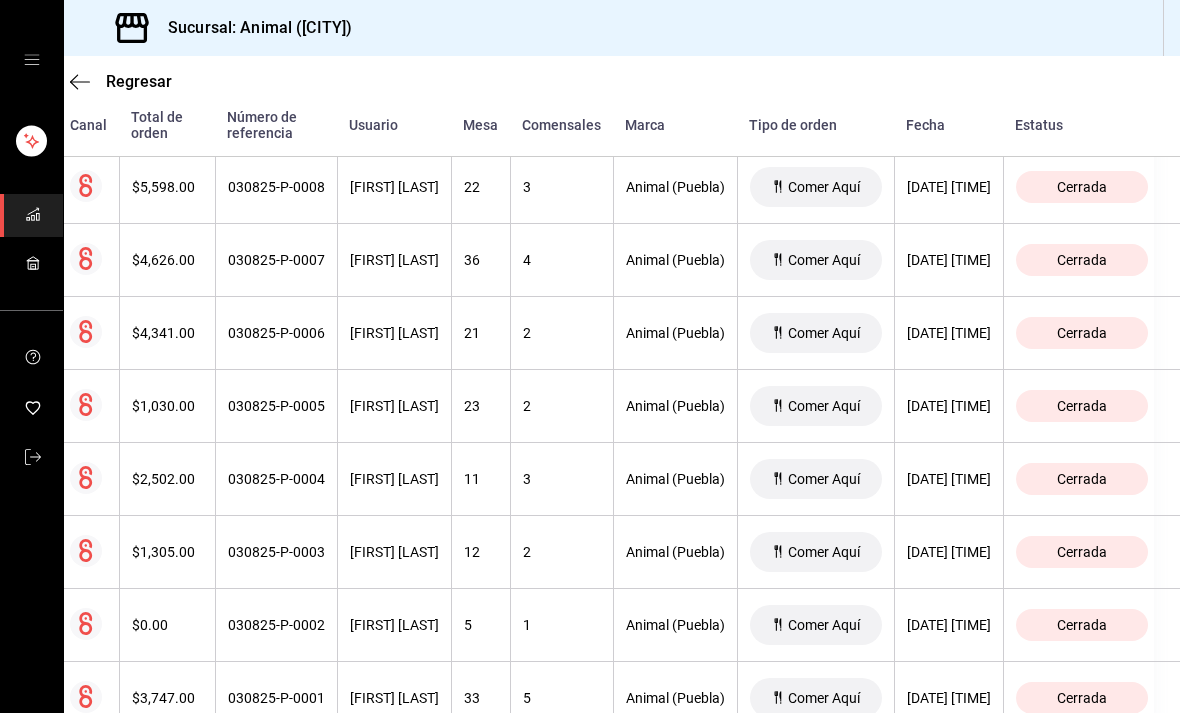 click on "Cerrada" at bounding box center [1091, 552] 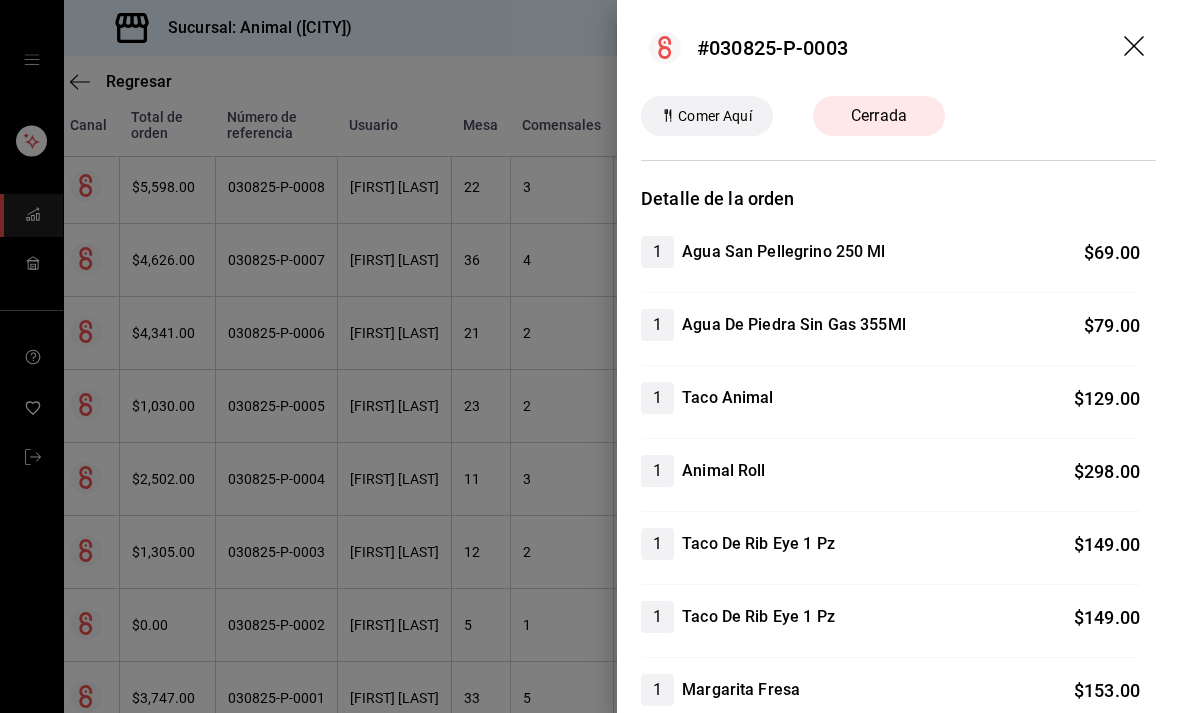 scroll, scrollTop: 0, scrollLeft: 0, axis: both 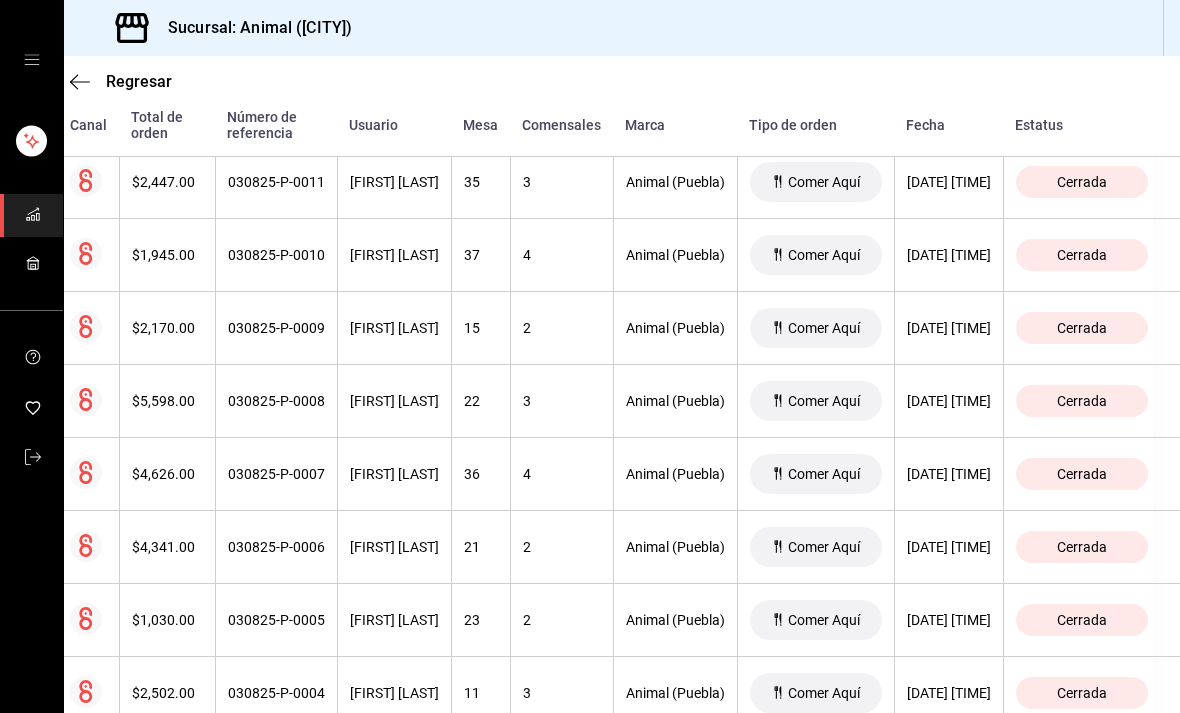 click on "Cerrada" at bounding box center [1082, 328] 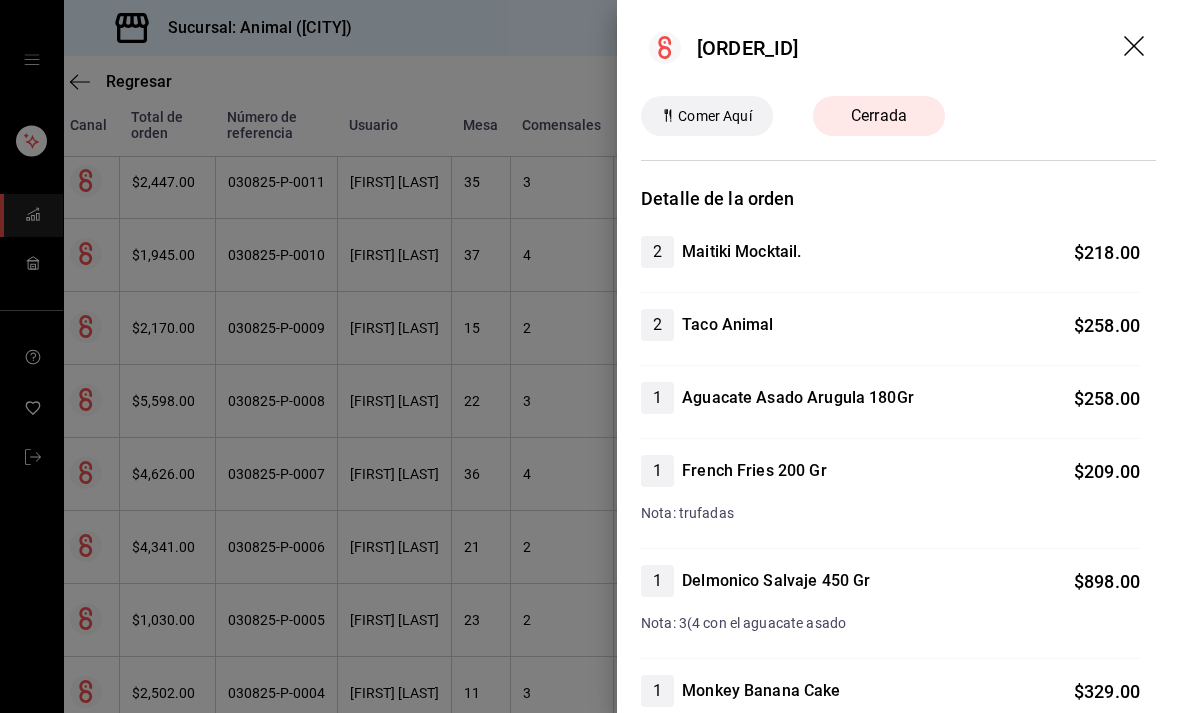 scroll, scrollTop: 0, scrollLeft: 0, axis: both 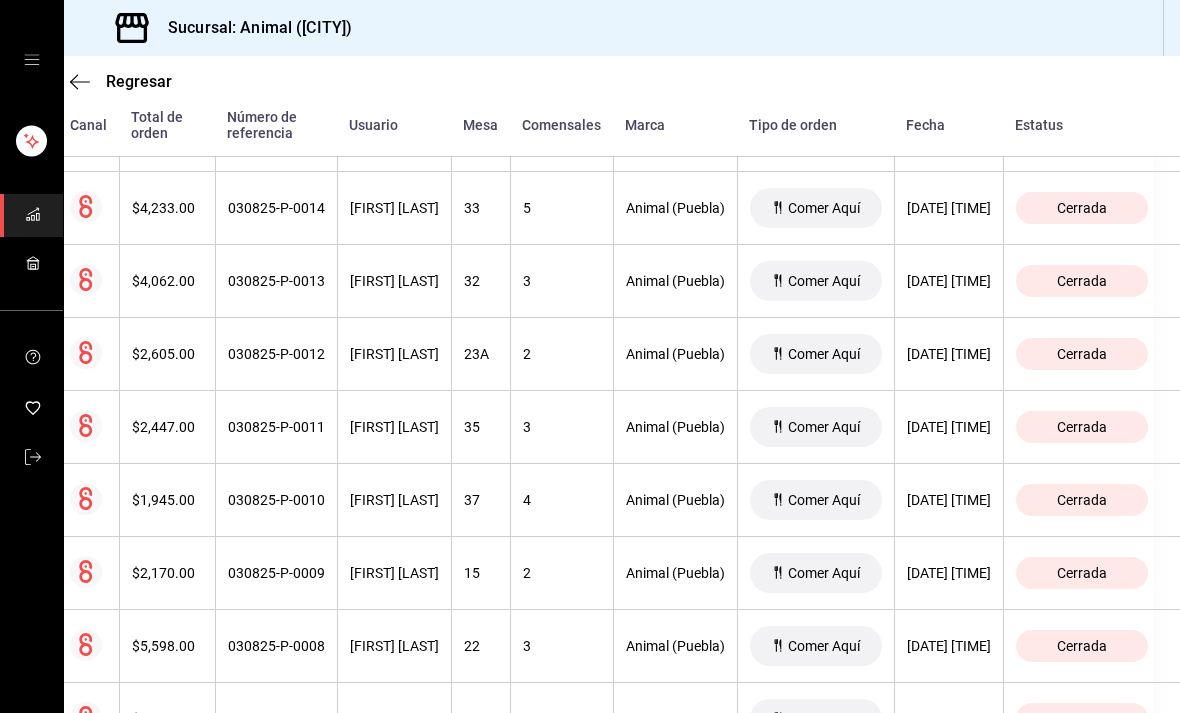 click on "Cerrada" at bounding box center [1082, 354] 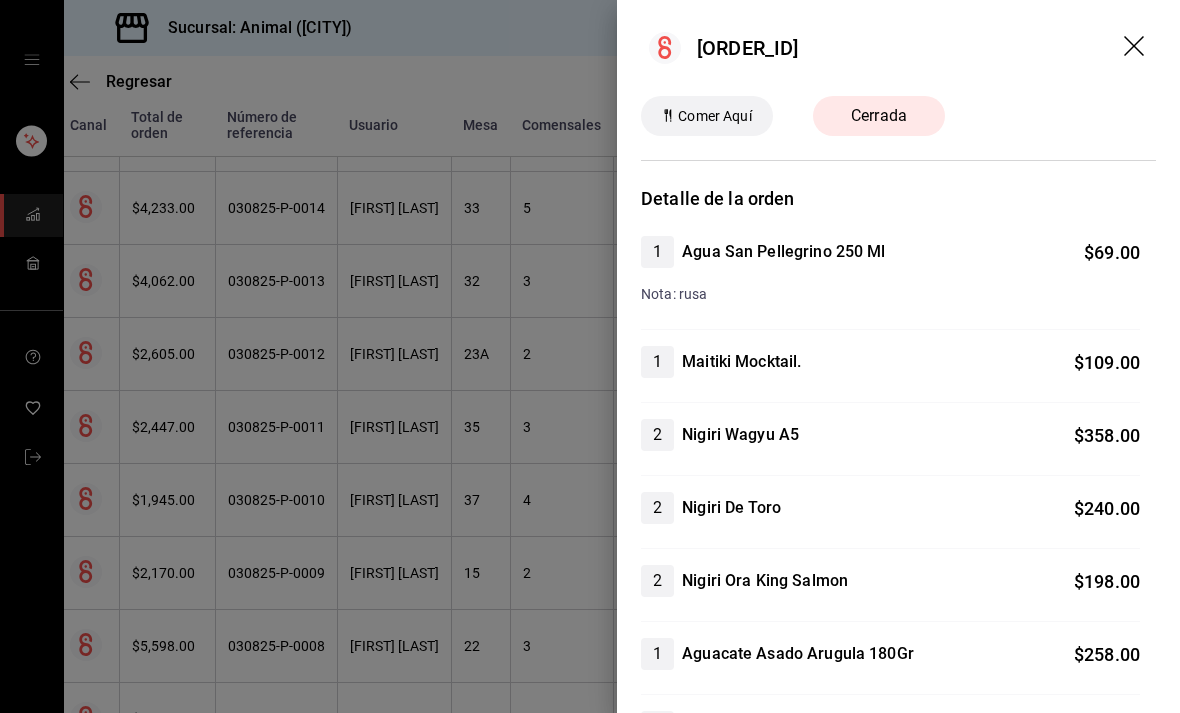 scroll, scrollTop: 0, scrollLeft: 0, axis: both 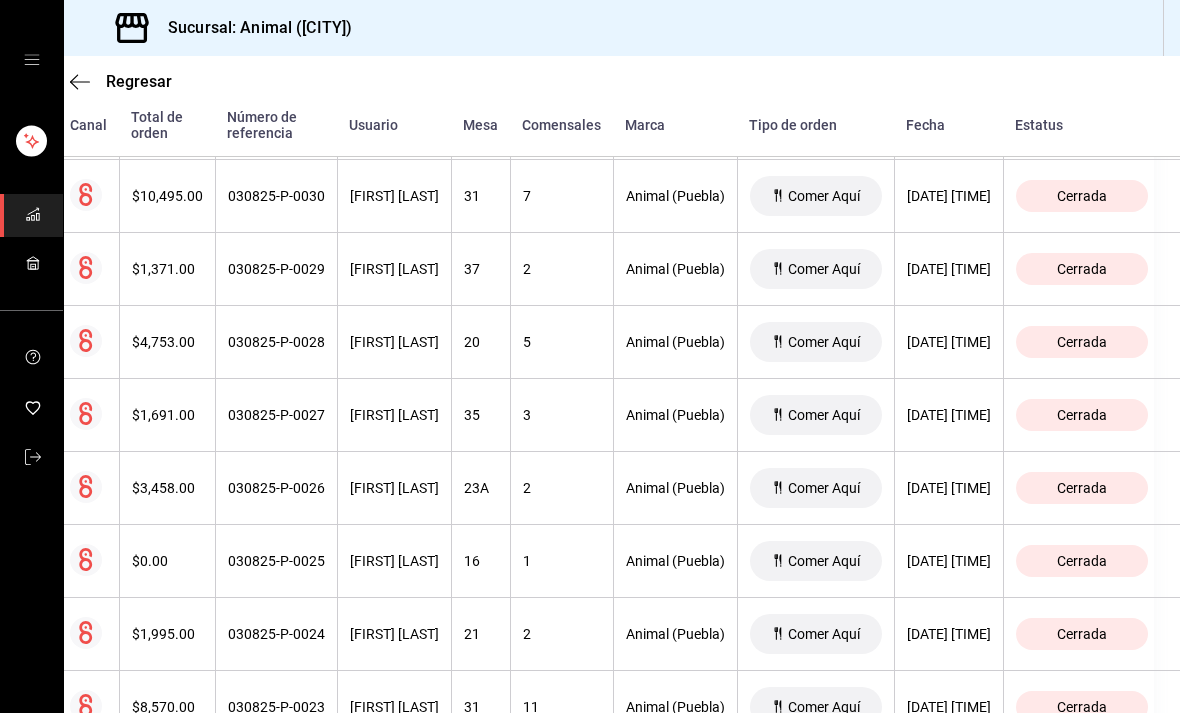 click on "Cerrada" at bounding box center [1082, 415] 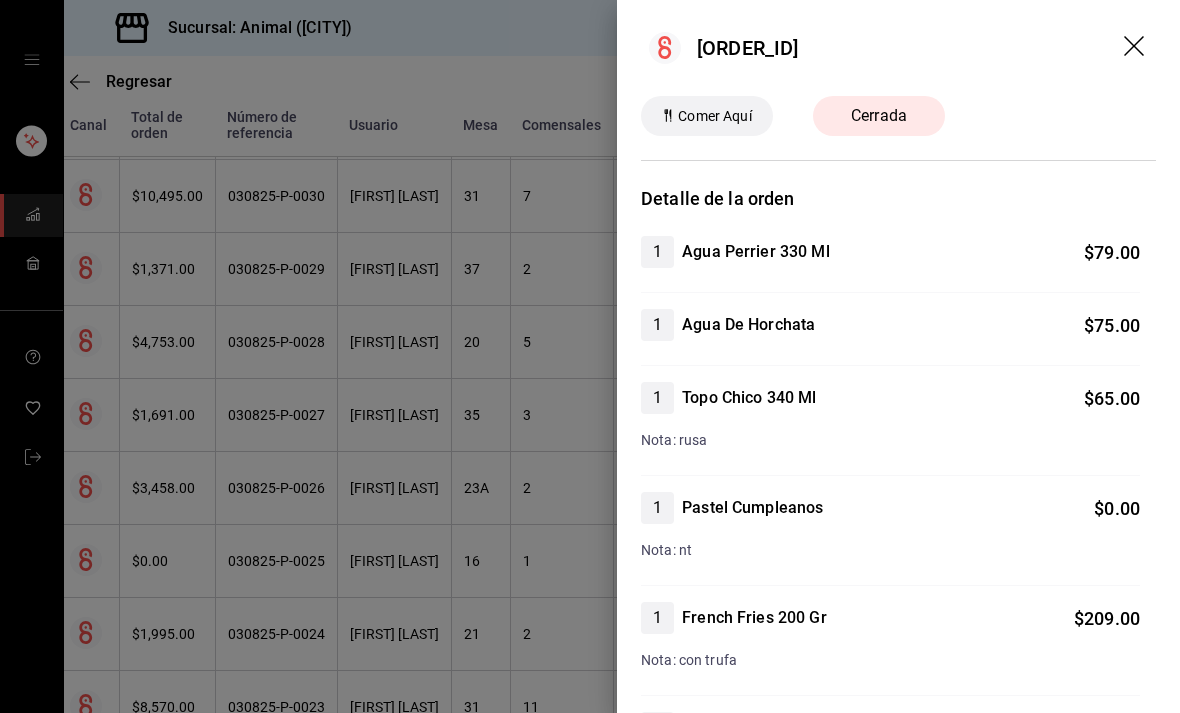 scroll, scrollTop: 0, scrollLeft: 0, axis: both 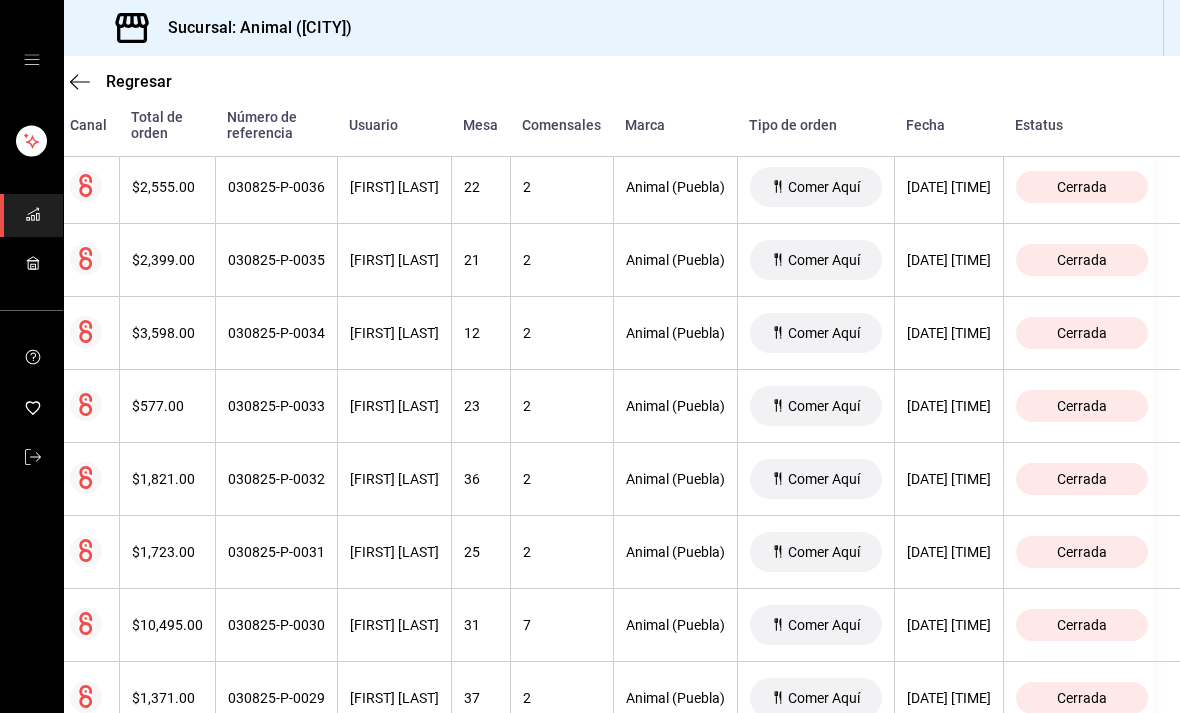 click on "Cerrada" at bounding box center [1091, 260] 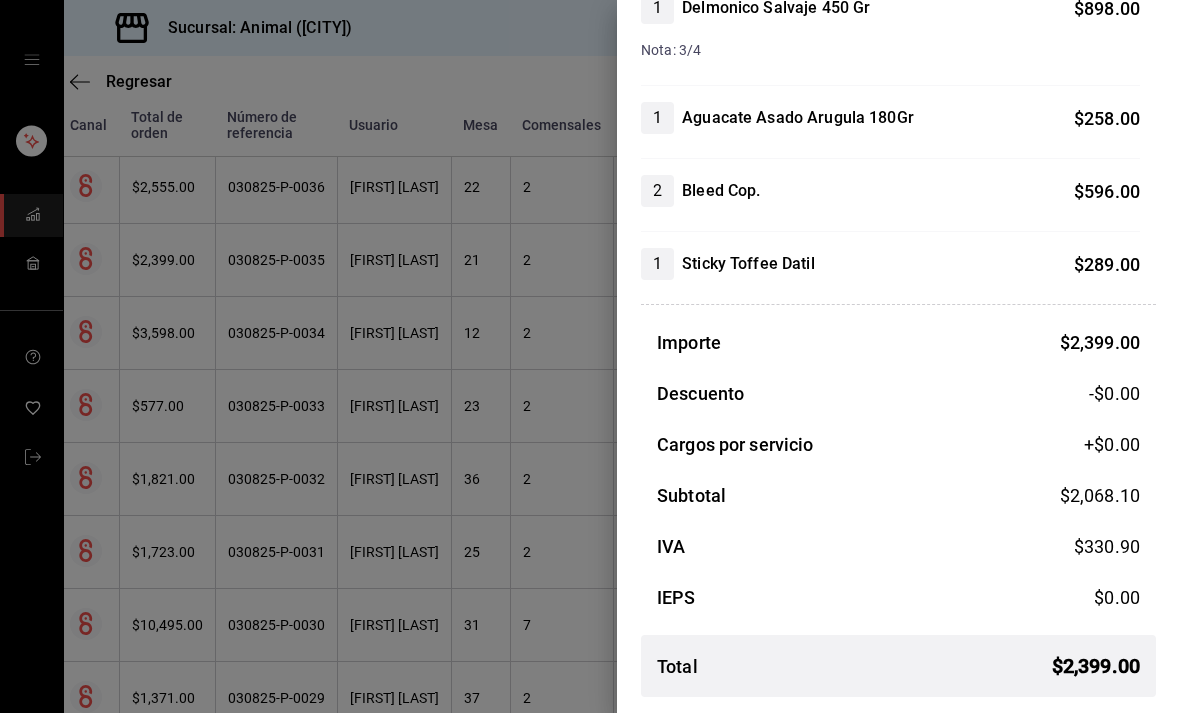scroll, scrollTop: 427, scrollLeft: 0, axis: vertical 